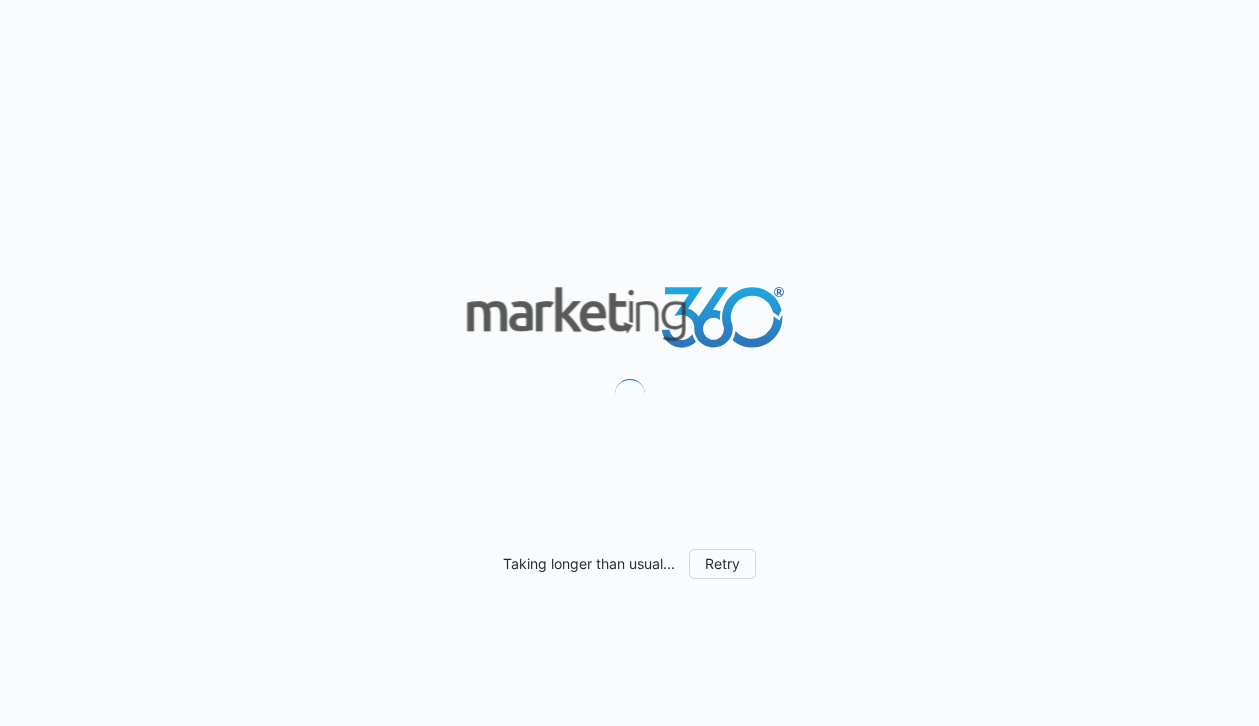 scroll, scrollTop: 0, scrollLeft: 0, axis: both 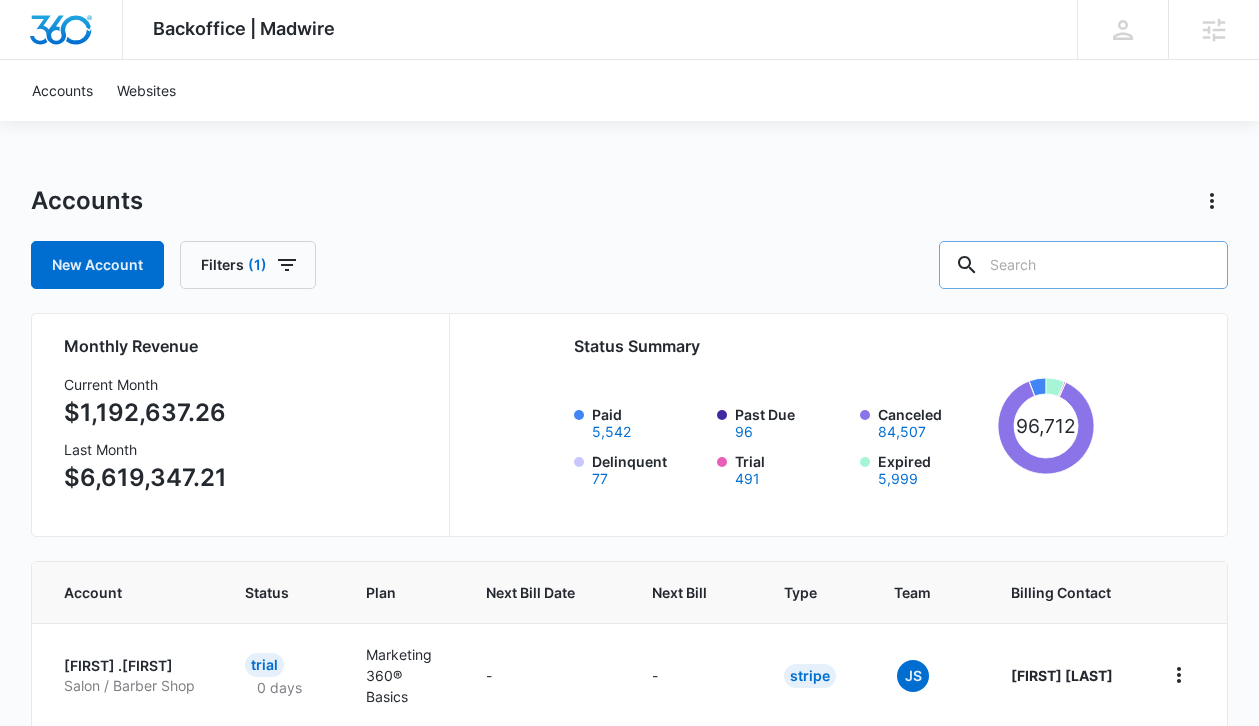 click at bounding box center [1083, 265] 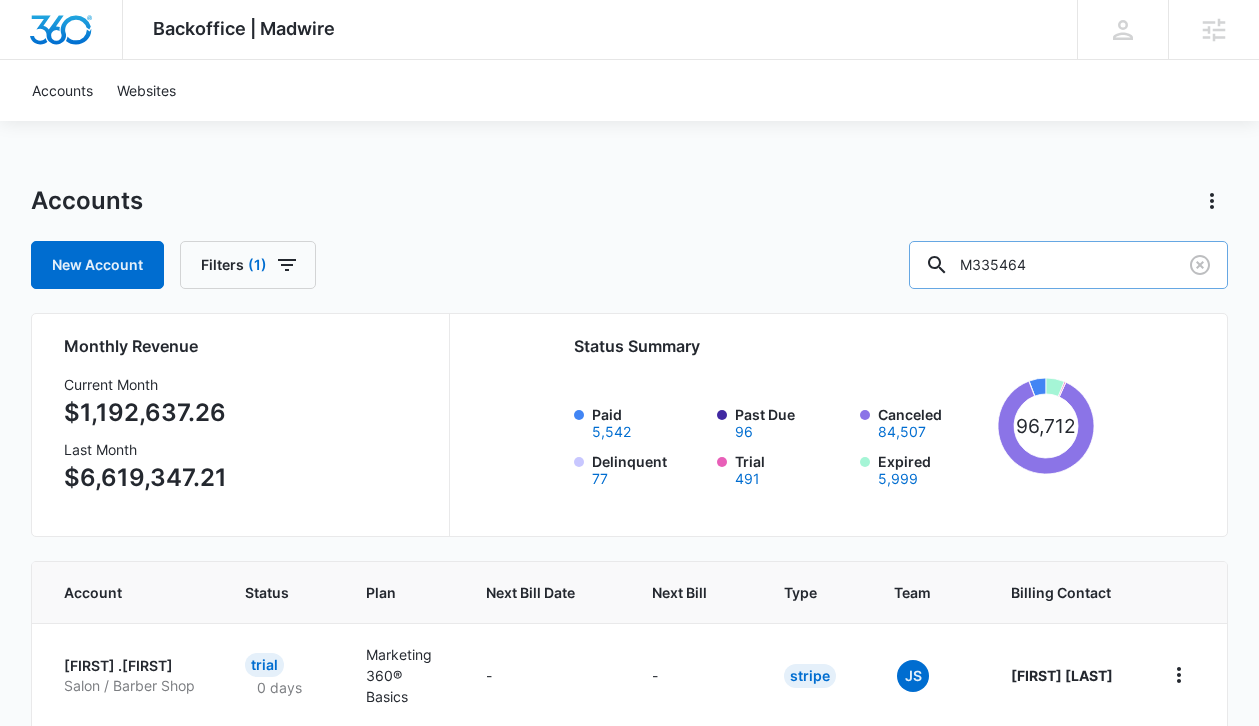 type on "M335464" 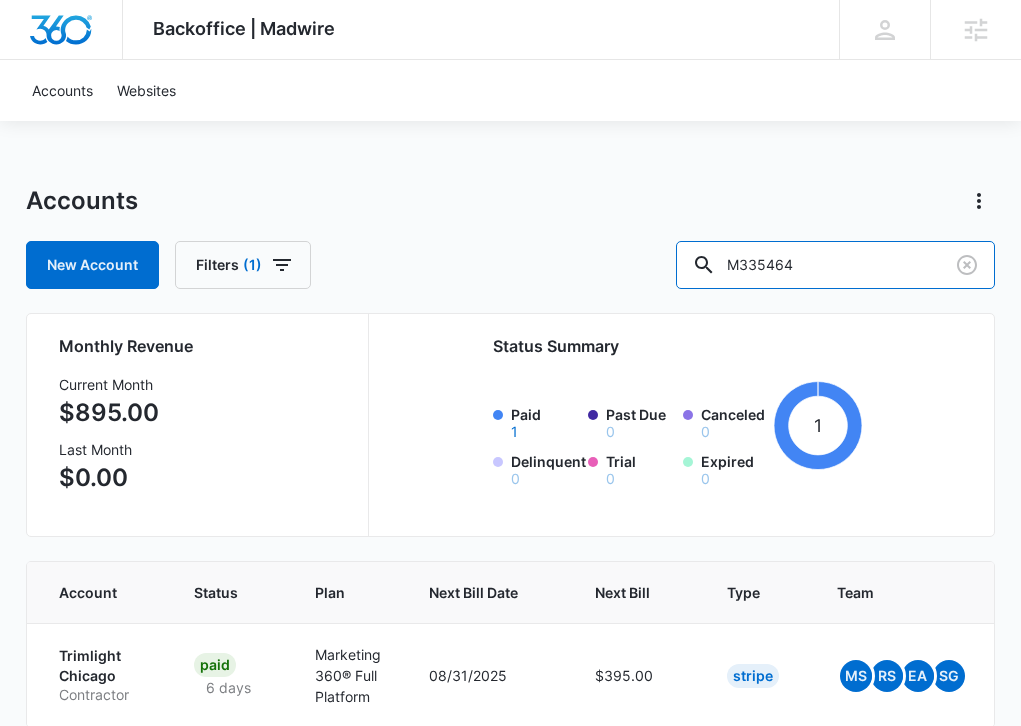 scroll, scrollTop: 95, scrollLeft: 0, axis: vertical 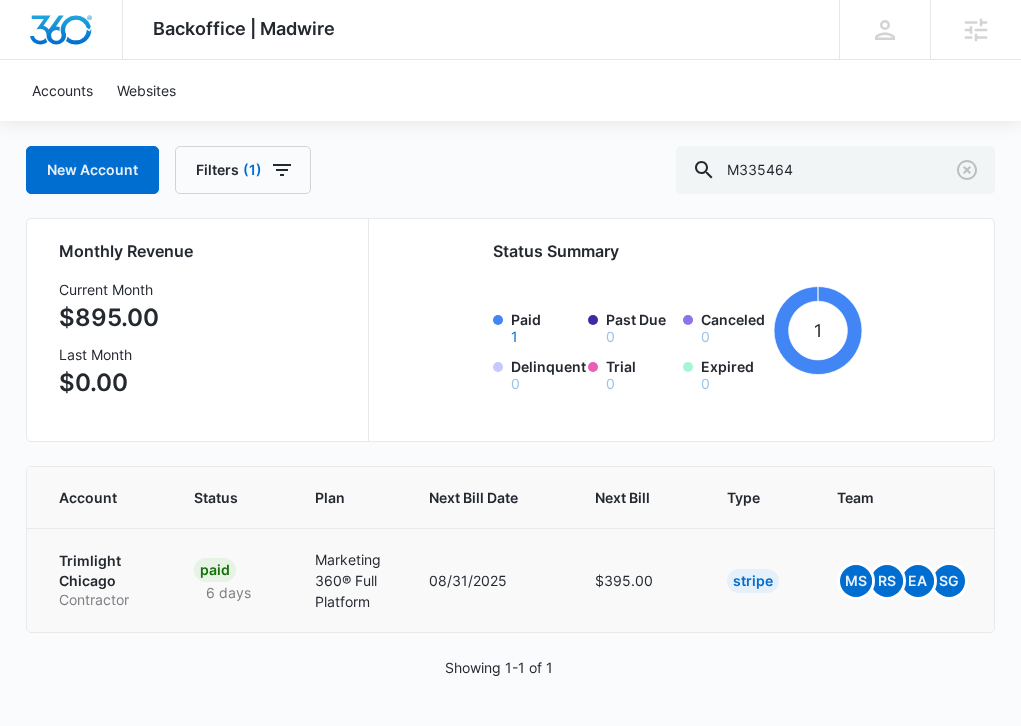 click on "Trimlight Chicago" at bounding box center (102, 570) 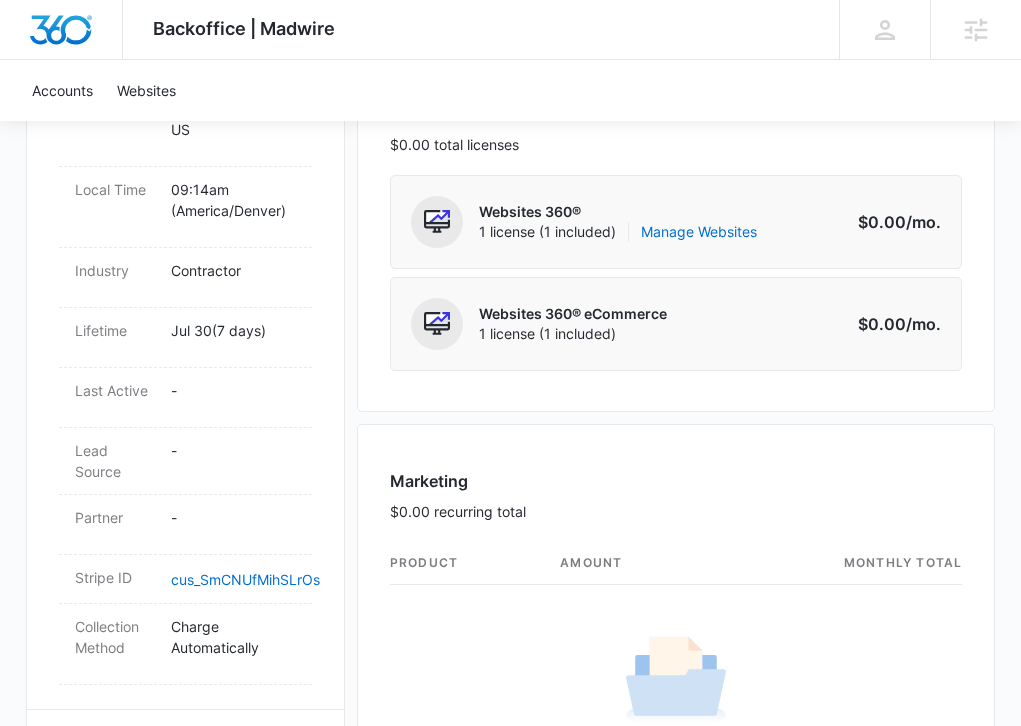 scroll, scrollTop: 892, scrollLeft: 0, axis: vertical 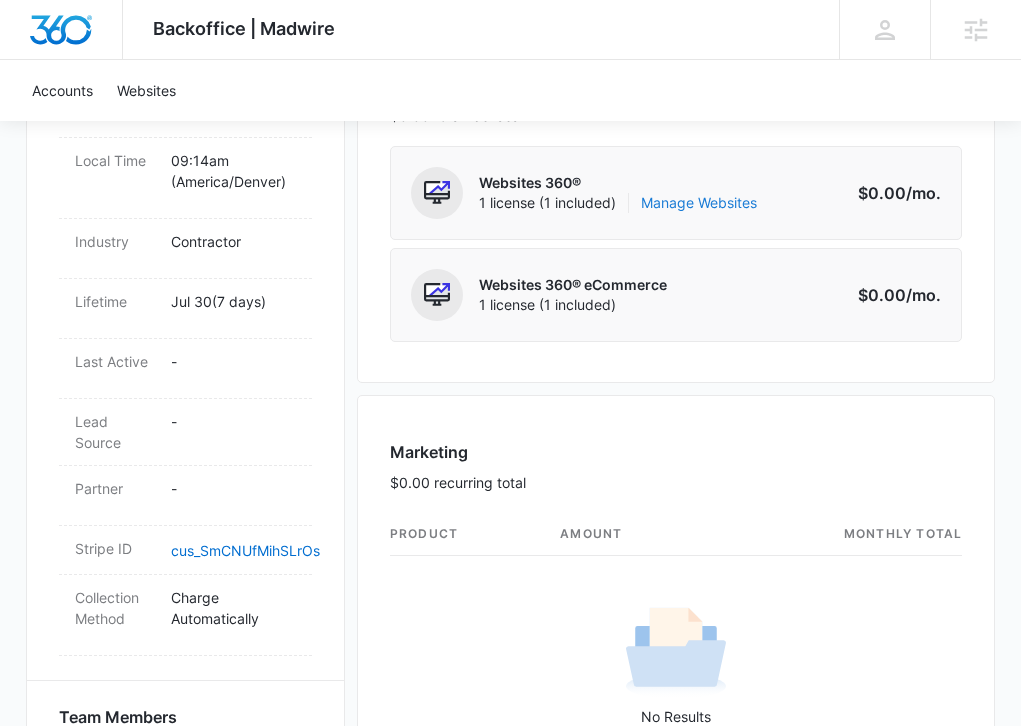 click on "Manage Websites" at bounding box center (699, 203) 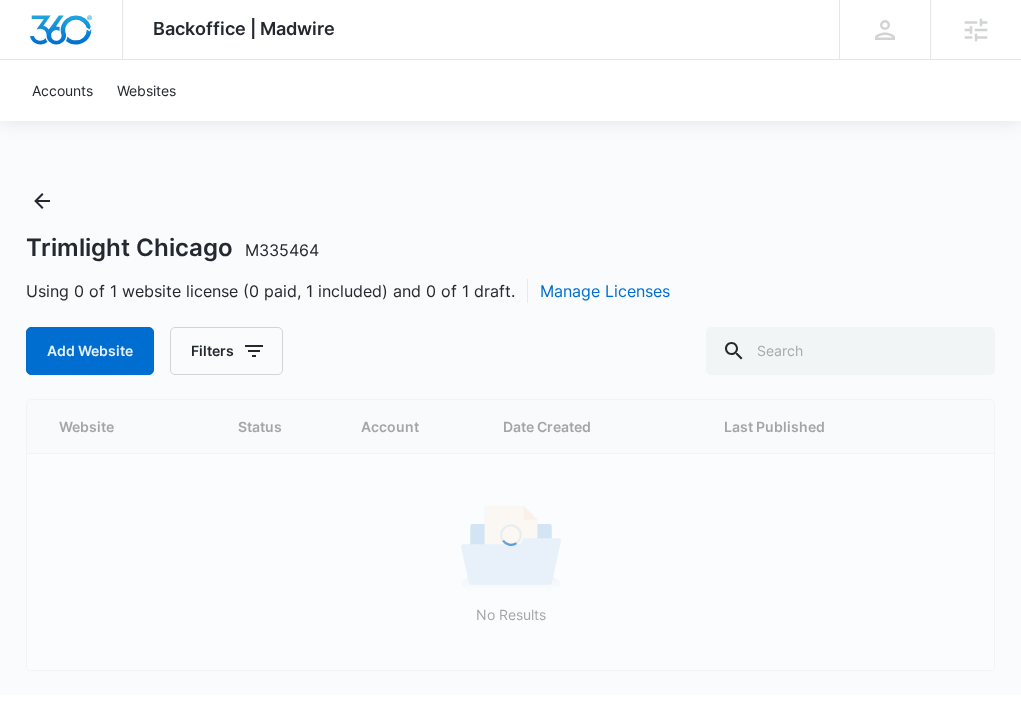 scroll, scrollTop: 0, scrollLeft: 0, axis: both 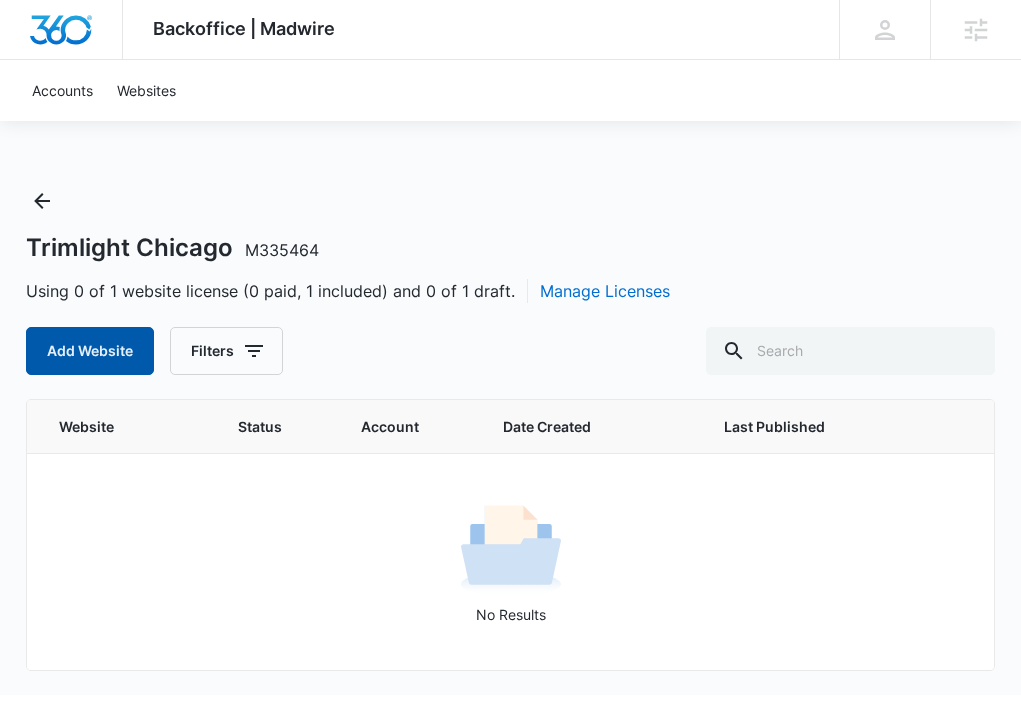 click on "Add Website" at bounding box center (90, 351) 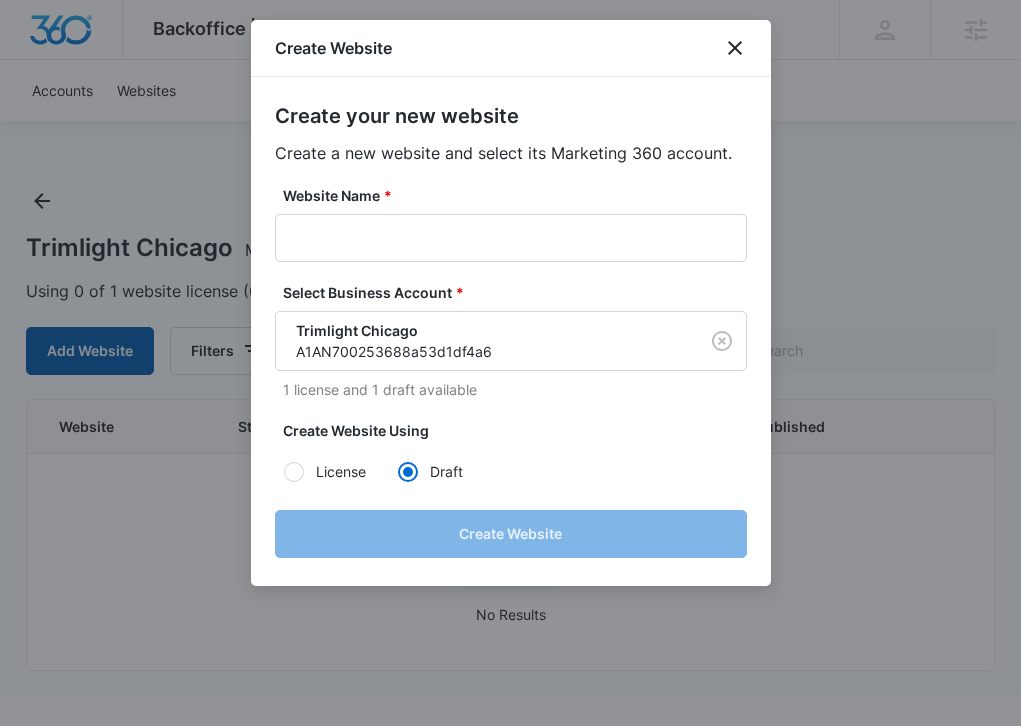 radio on "true" 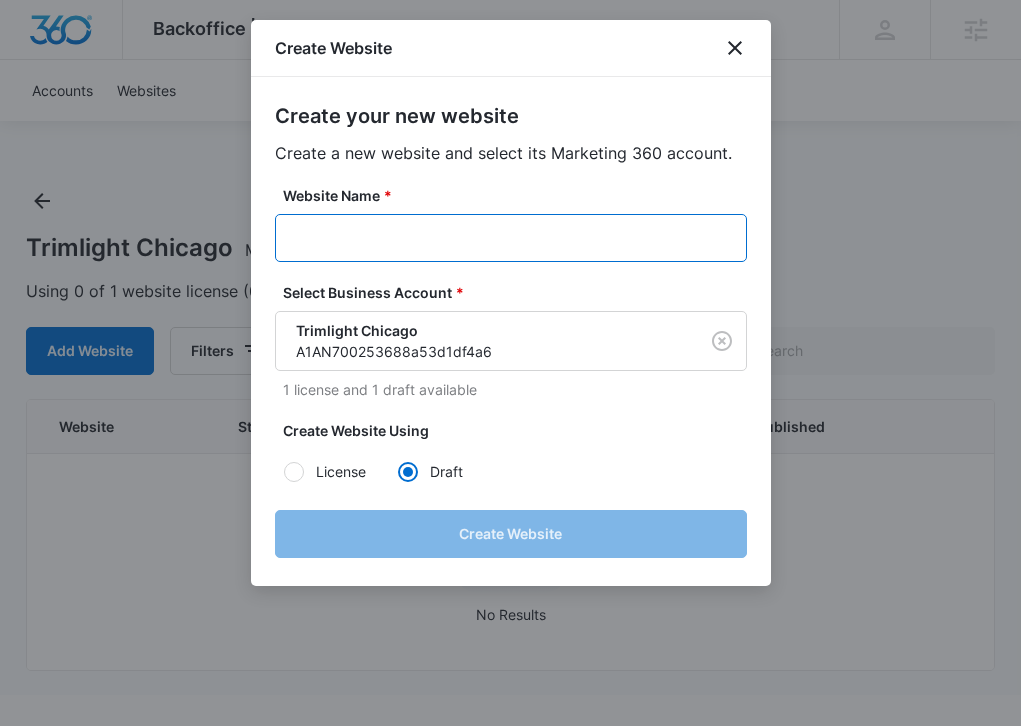 click on "Website Name *" at bounding box center (511, 238) 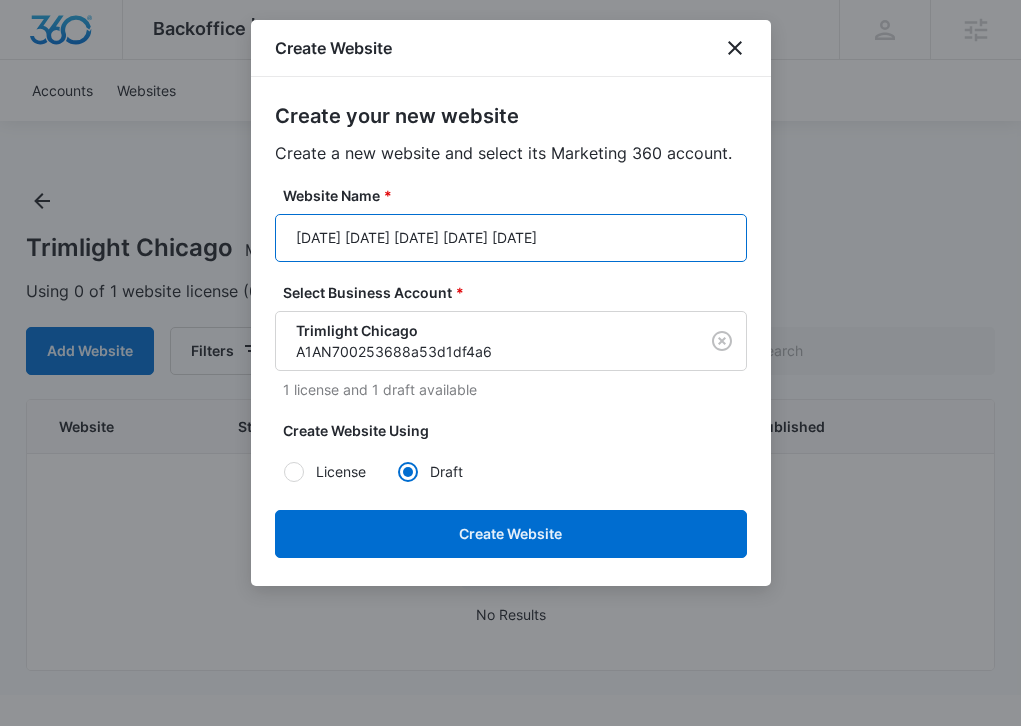 click on "8/25 8/26 8/27 8/28 8/29" at bounding box center (511, 238) 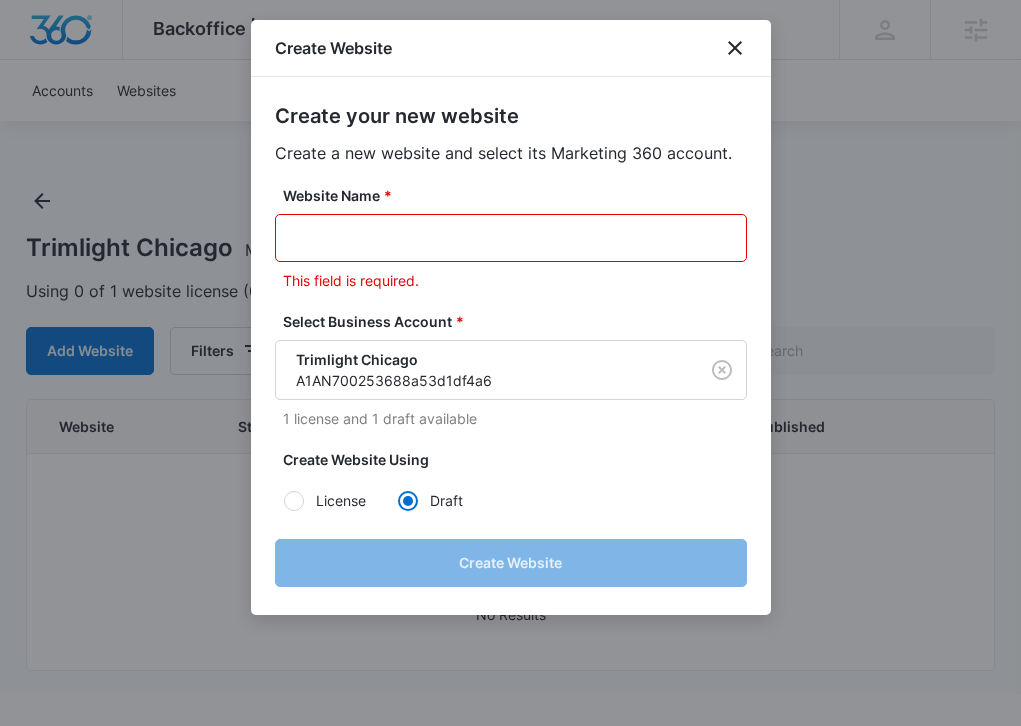 paste on "M335464" 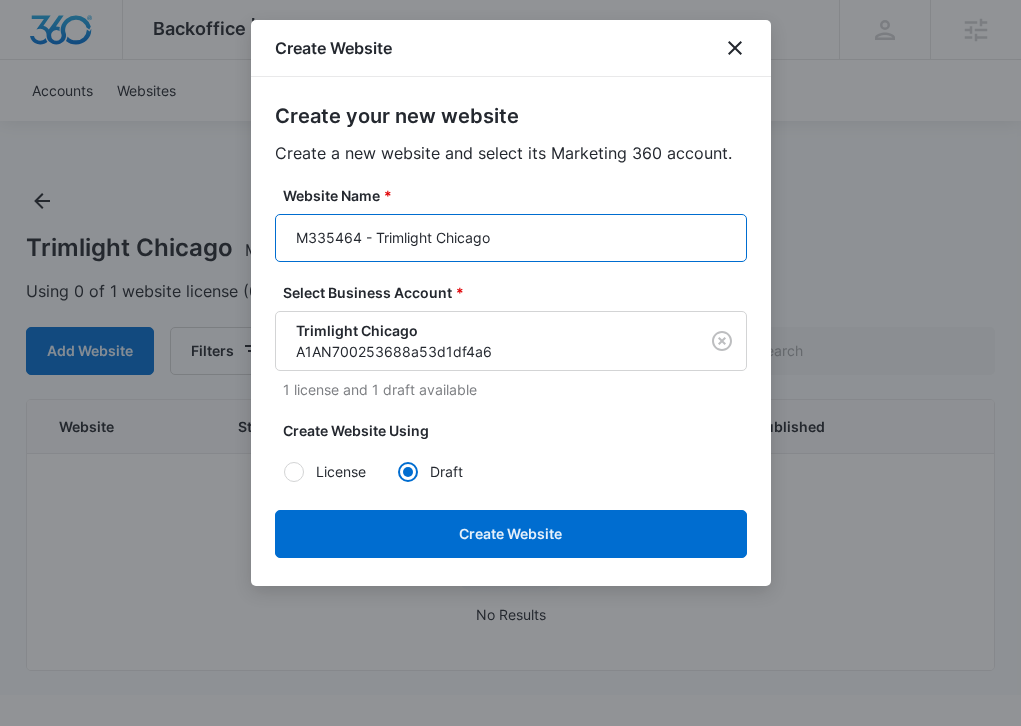 type on "M335464 - Trimlight Chicago" 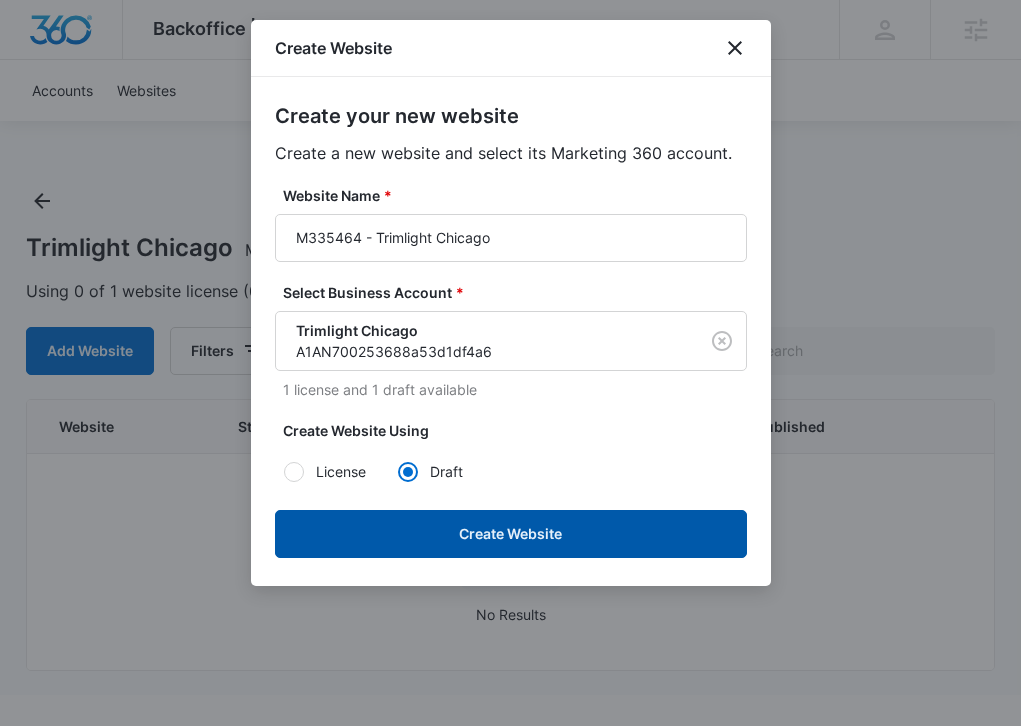 click on "Create Website" at bounding box center (511, 534) 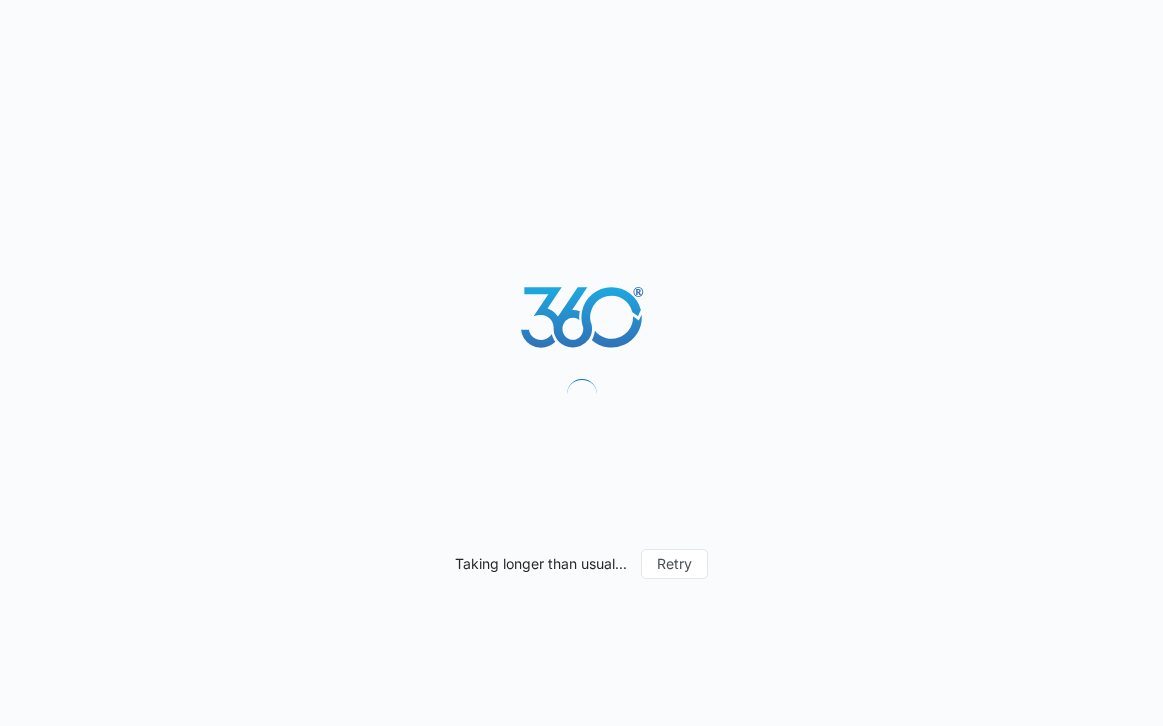 scroll, scrollTop: 0, scrollLeft: 0, axis: both 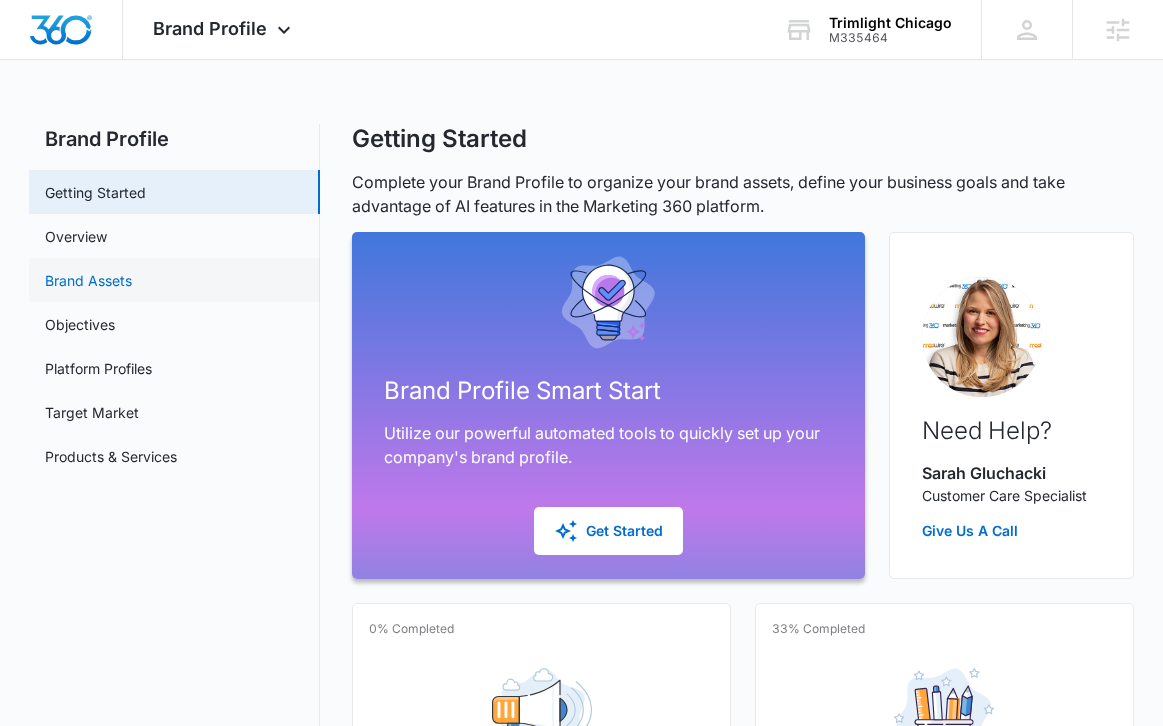 click on "Brand Assets" at bounding box center (88, 280) 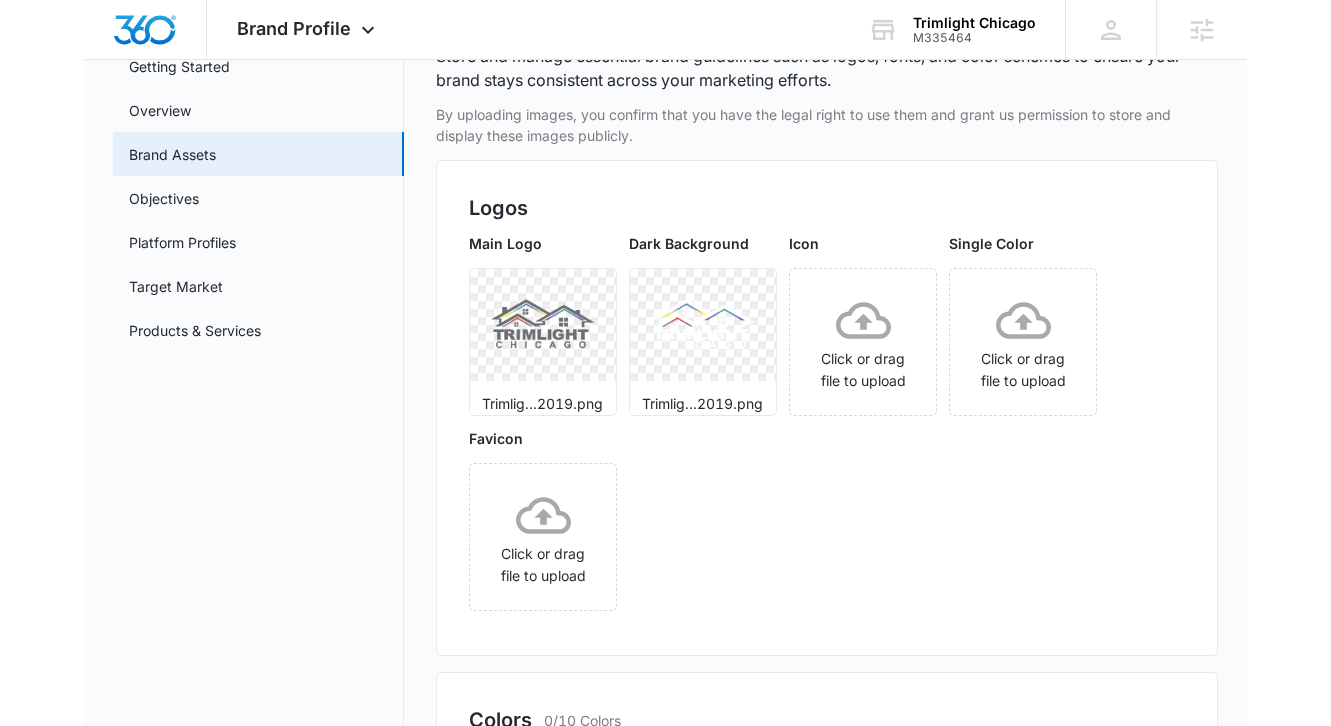 scroll, scrollTop: 1, scrollLeft: 0, axis: vertical 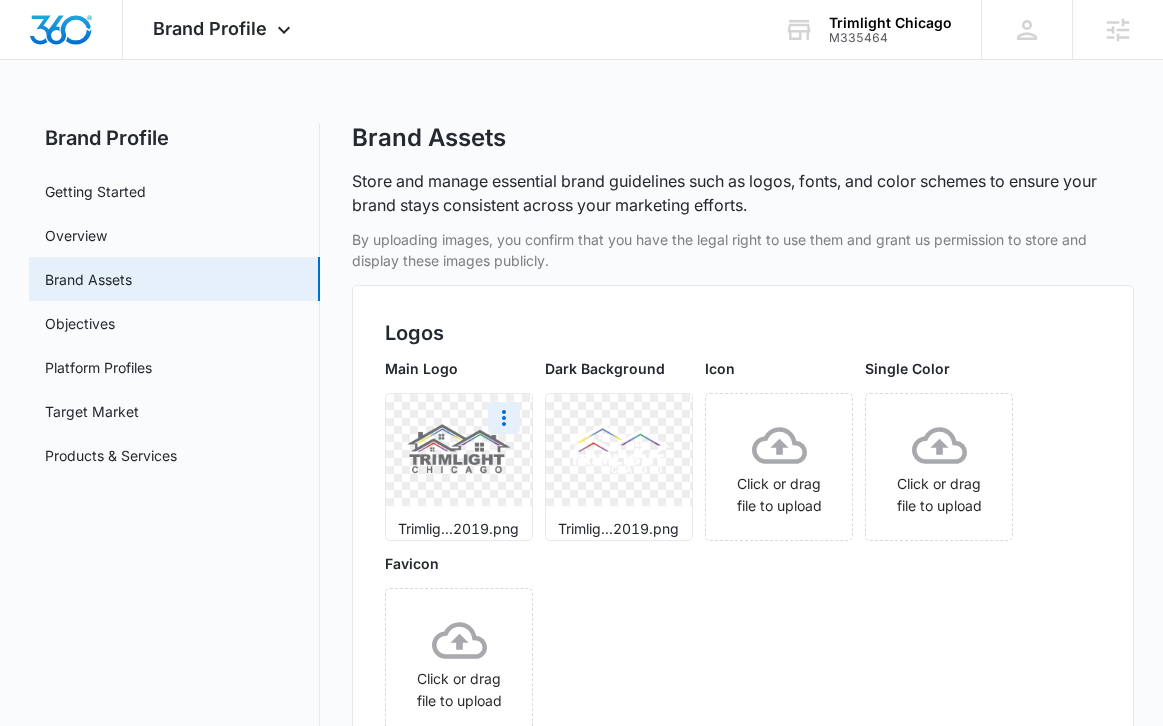 click at bounding box center (459, 450) 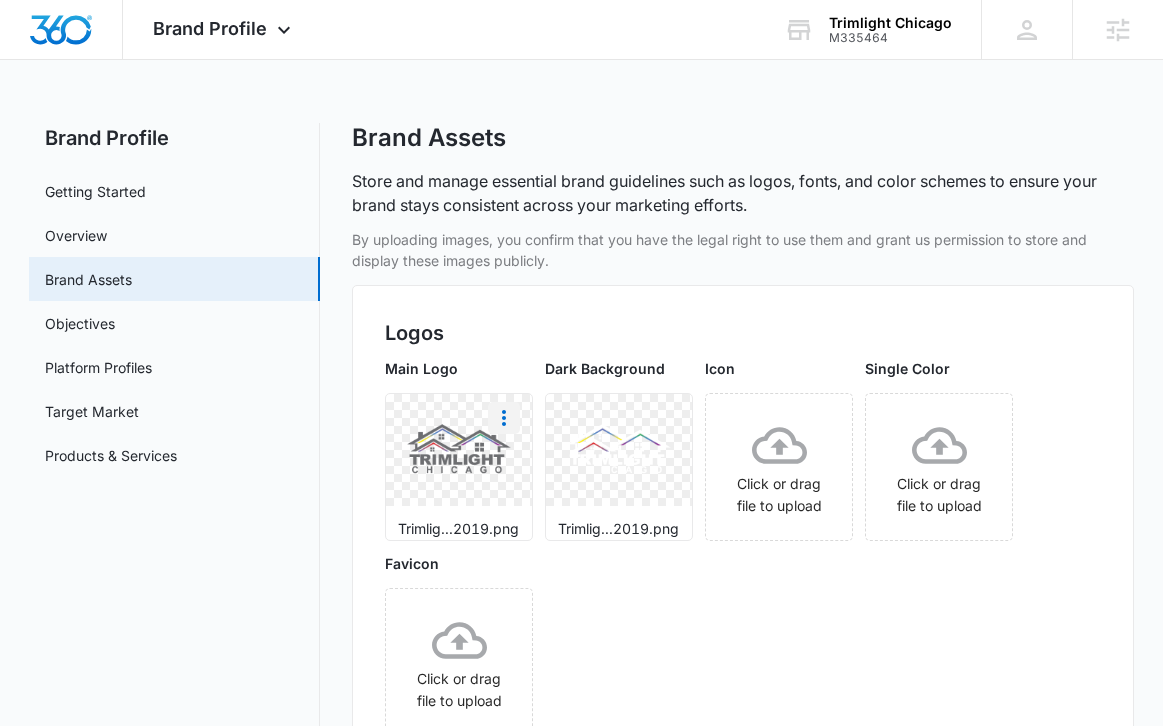 click 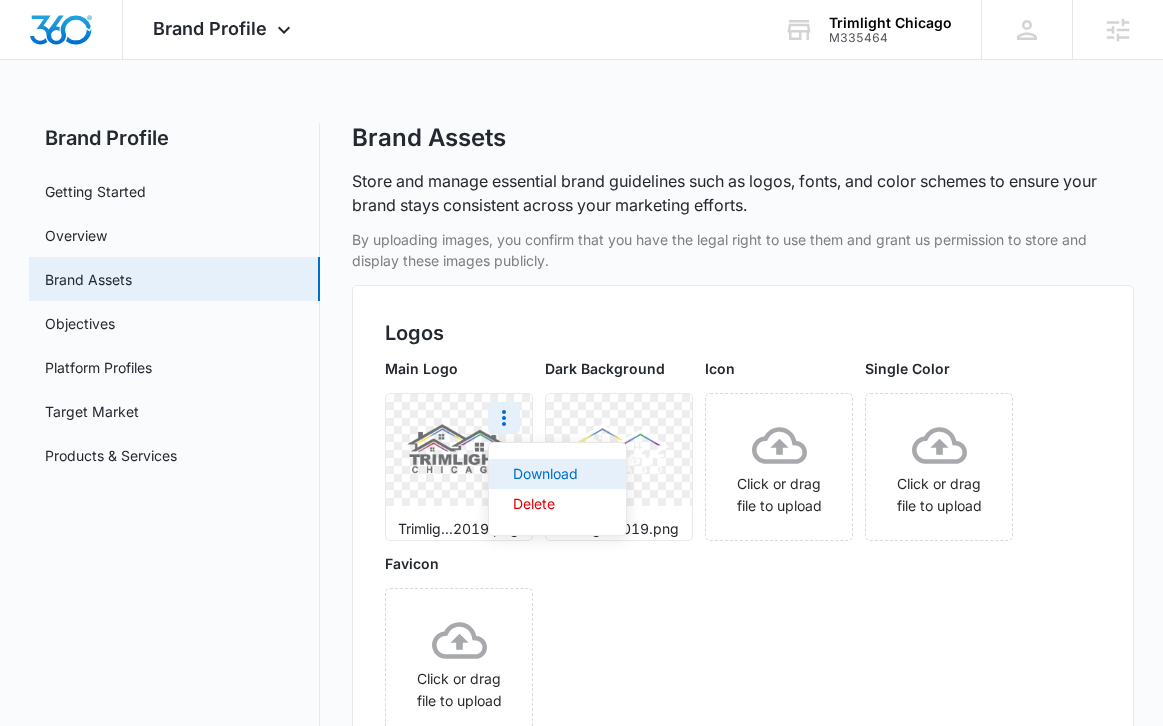 click on "Download" at bounding box center (545, 474) 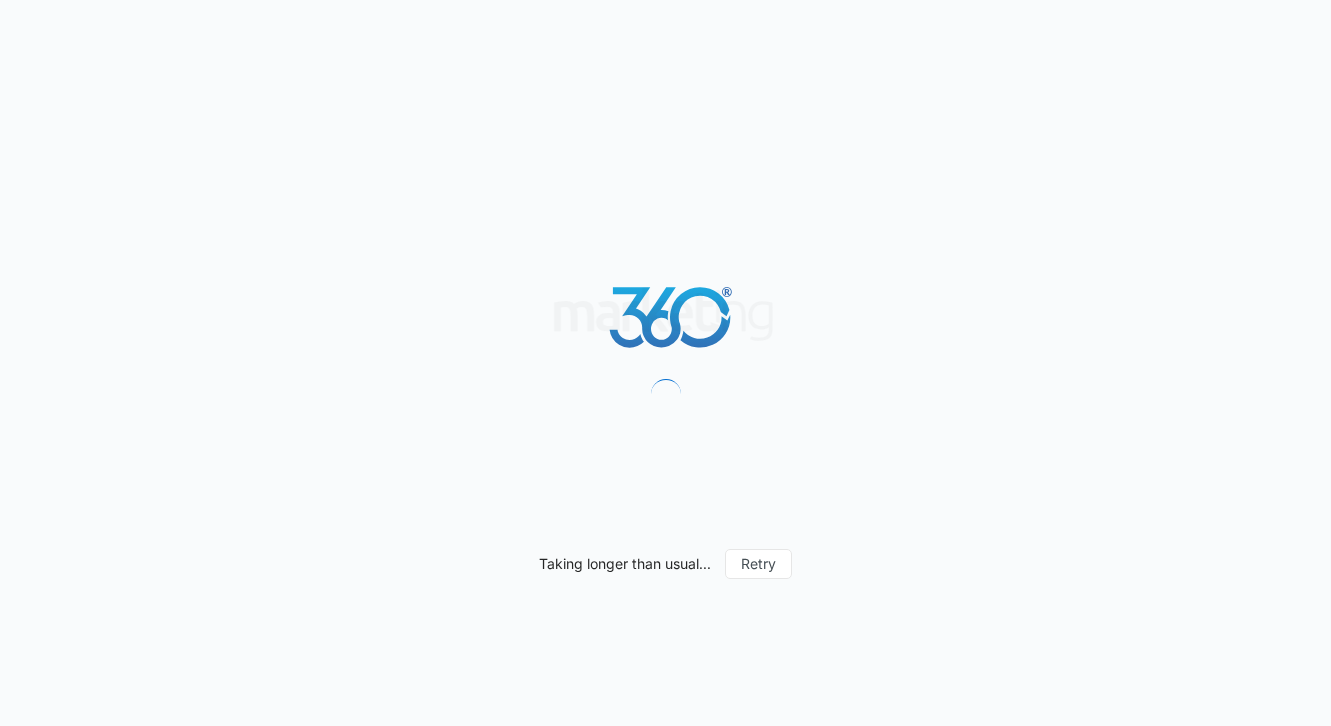 scroll, scrollTop: 0, scrollLeft: 0, axis: both 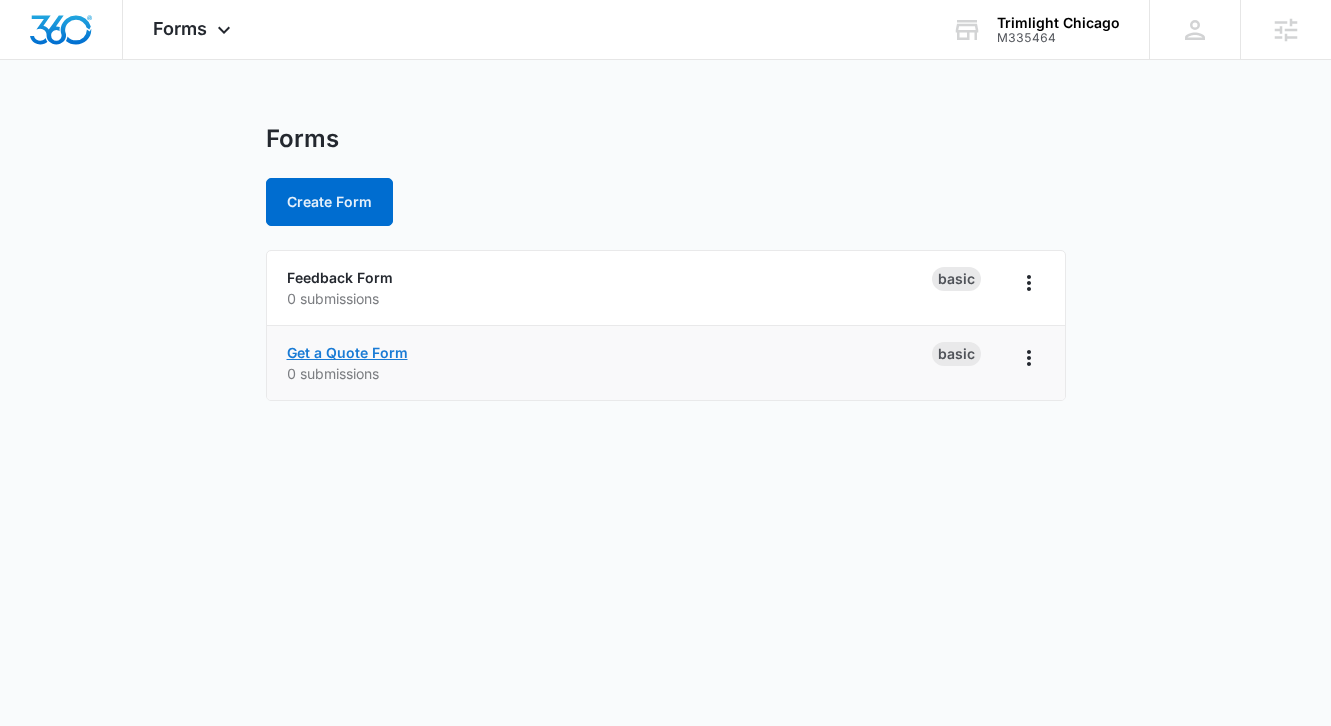 click on "Get a Quote Form" at bounding box center (347, 352) 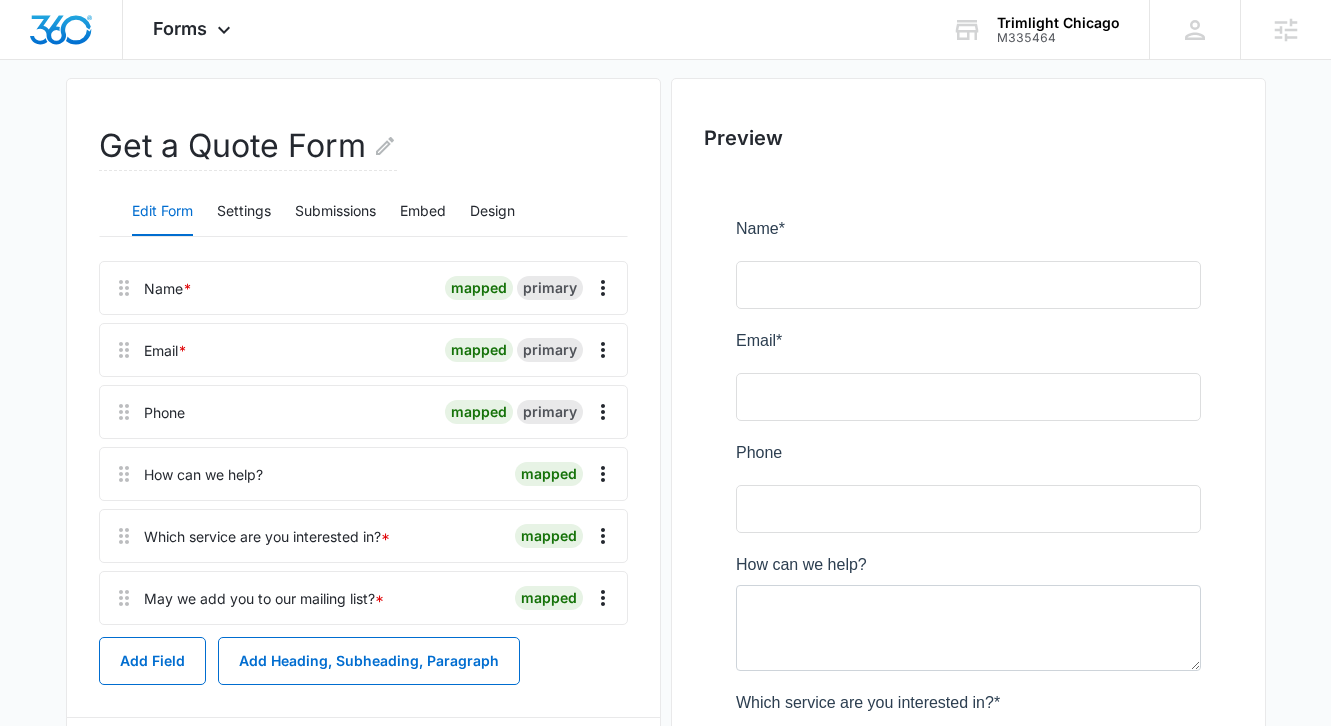 scroll, scrollTop: 154, scrollLeft: 0, axis: vertical 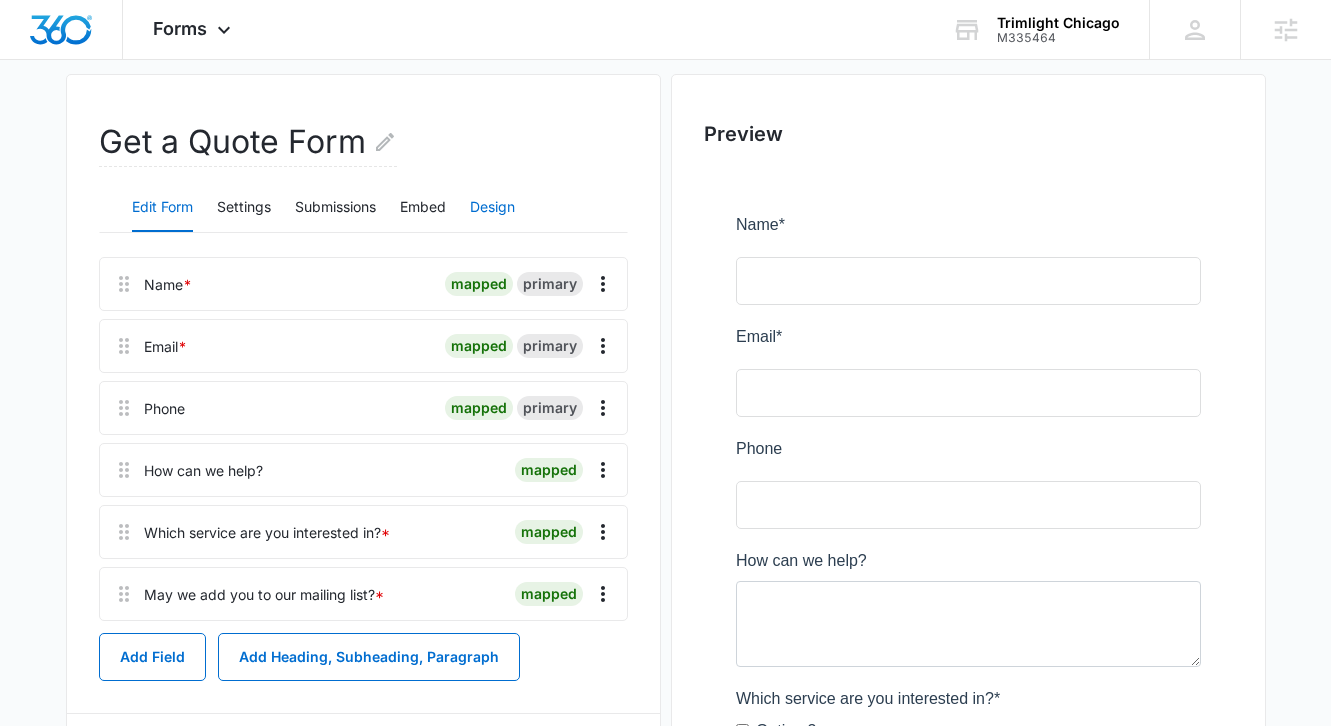 click on "Design" at bounding box center [492, 208] 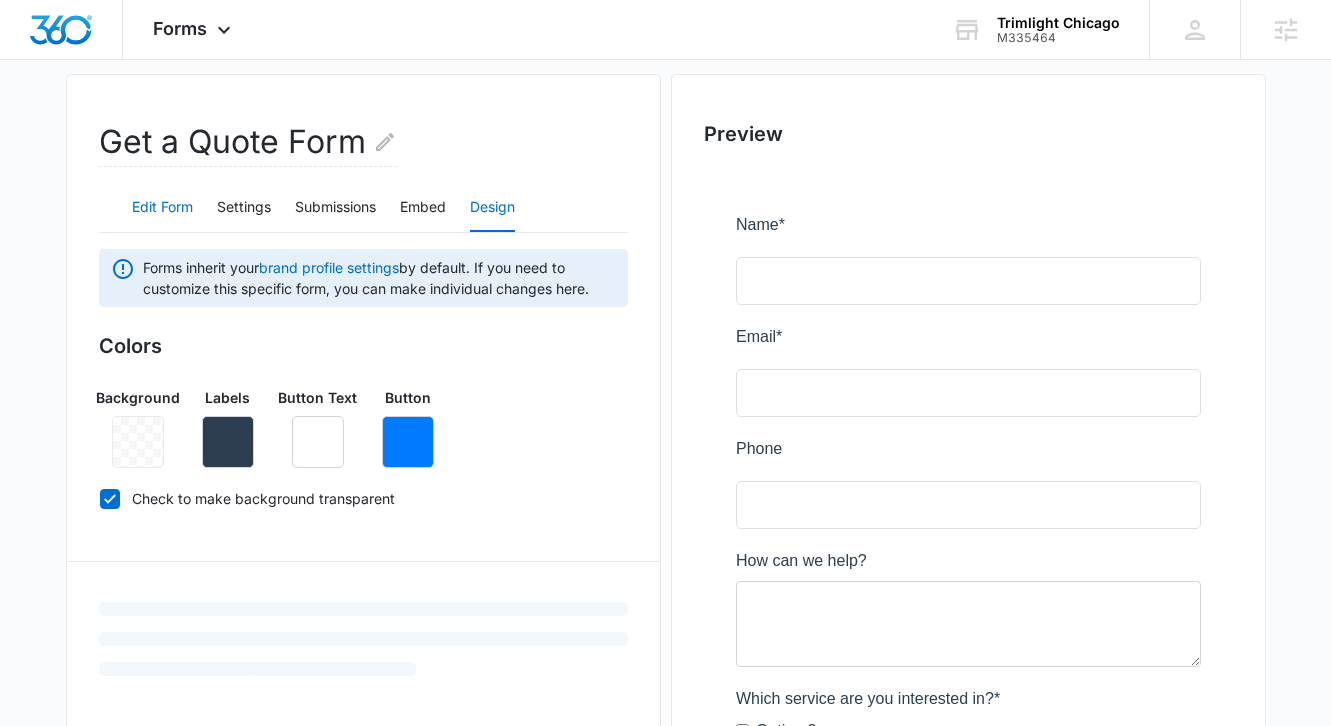 click on "Edit Form" at bounding box center (162, 208) 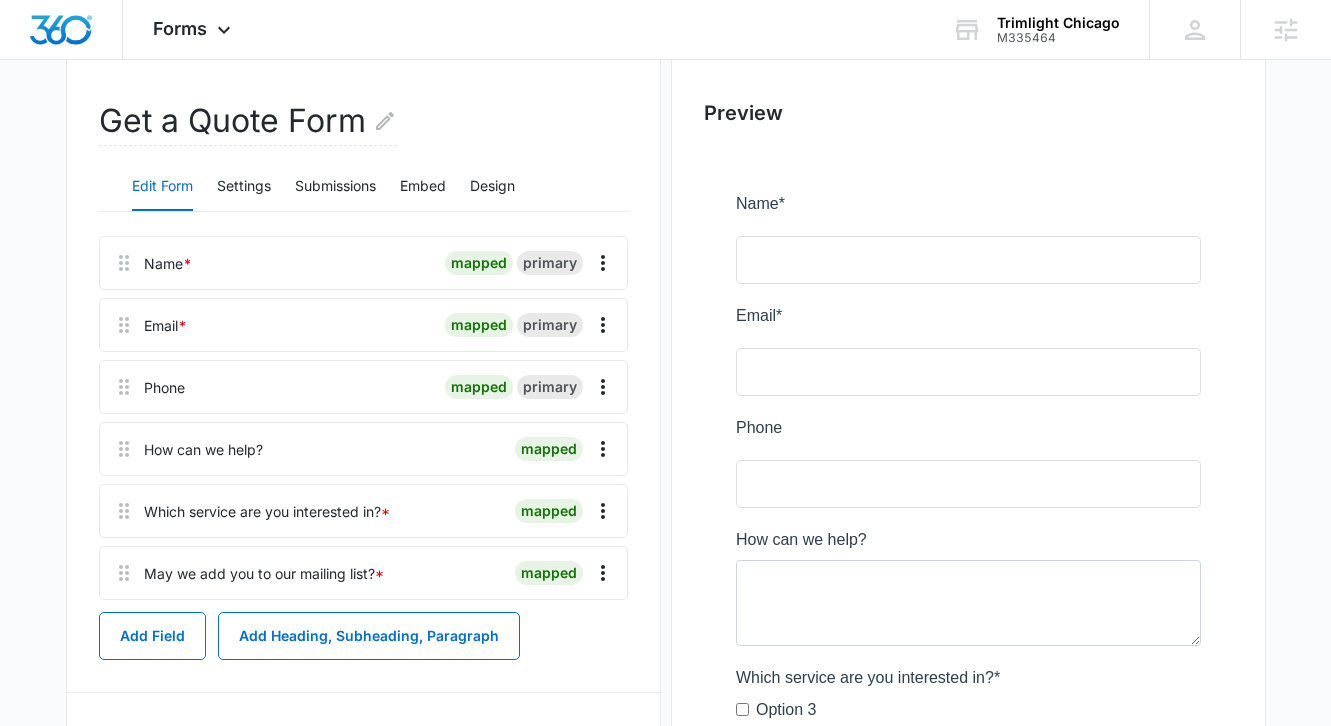 scroll, scrollTop: 174, scrollLeft: 0, axis: vertical 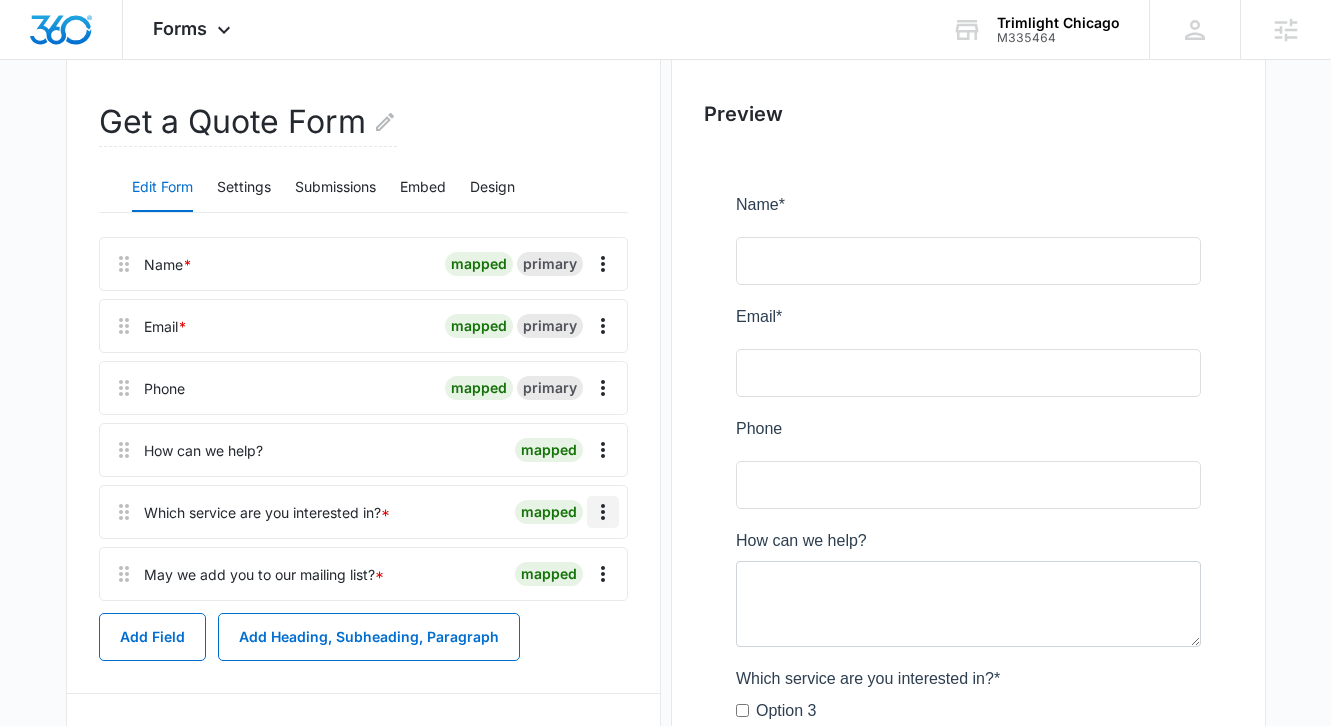 click 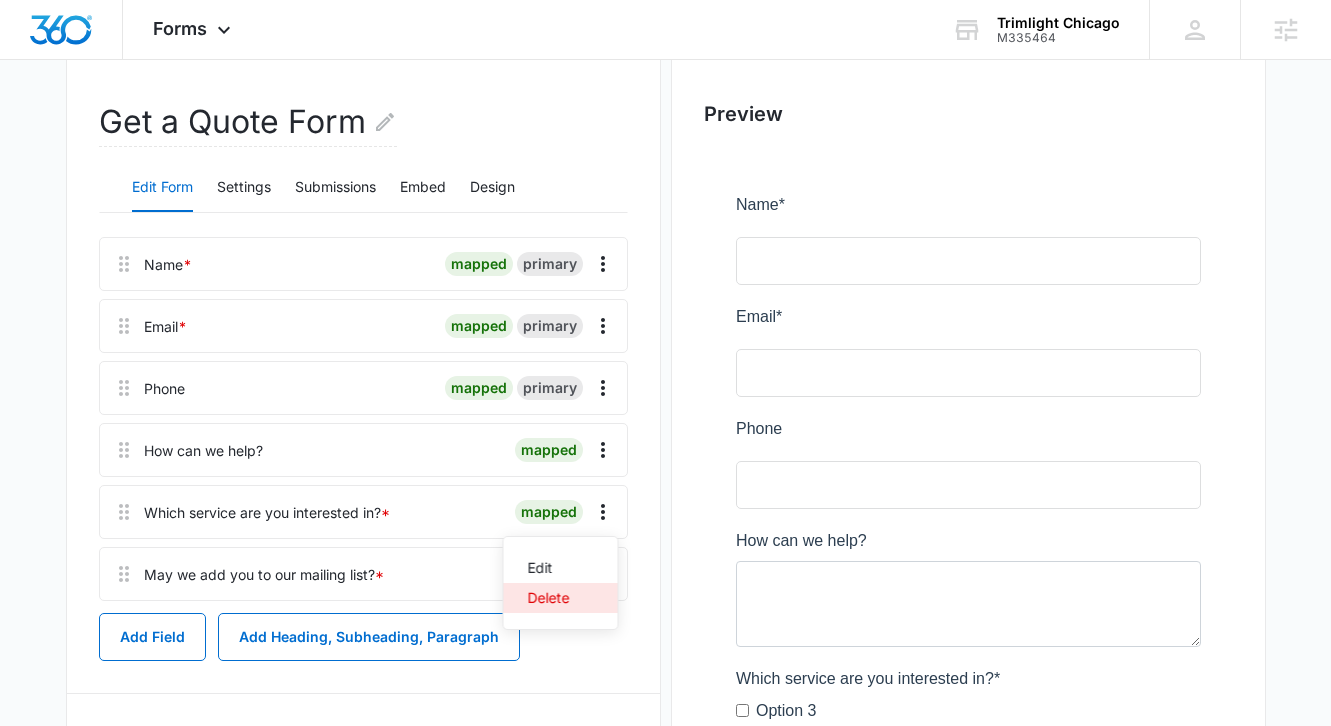 click on "Delete" at bounding box center [549, 598] 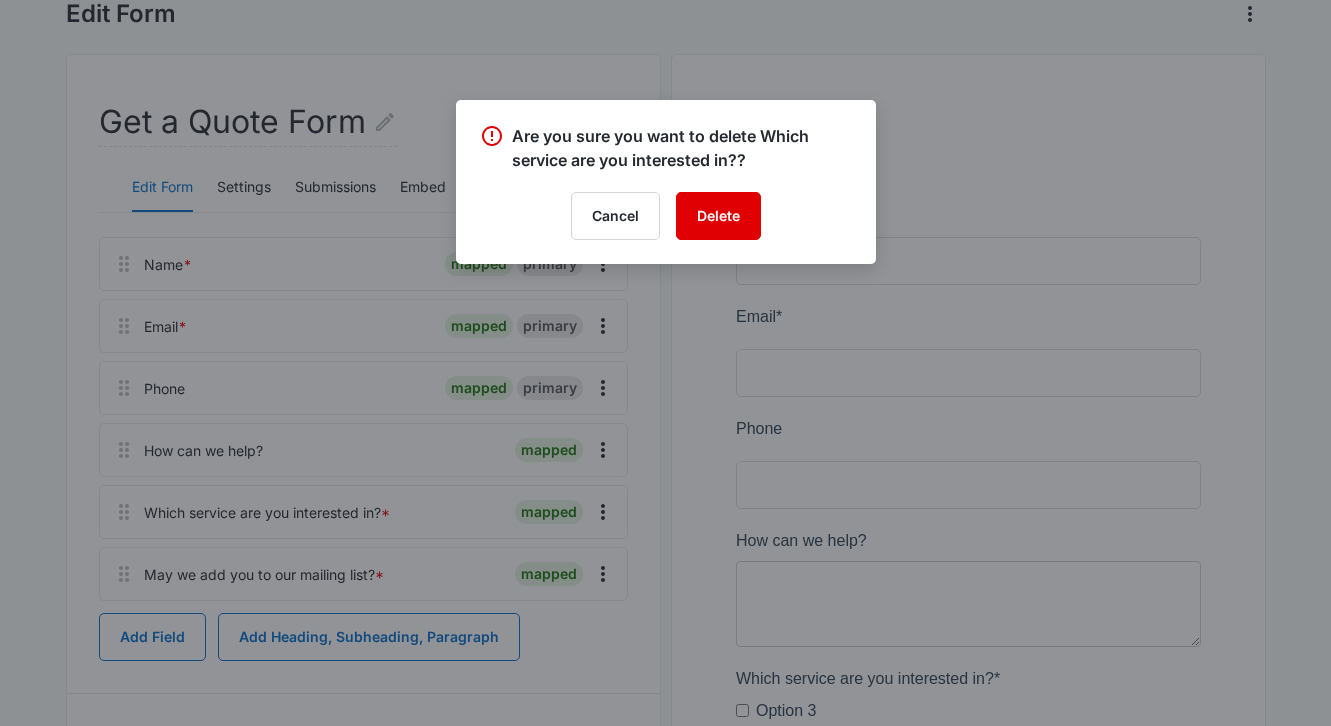 click on "Delete" at bounding box center [718, 216] 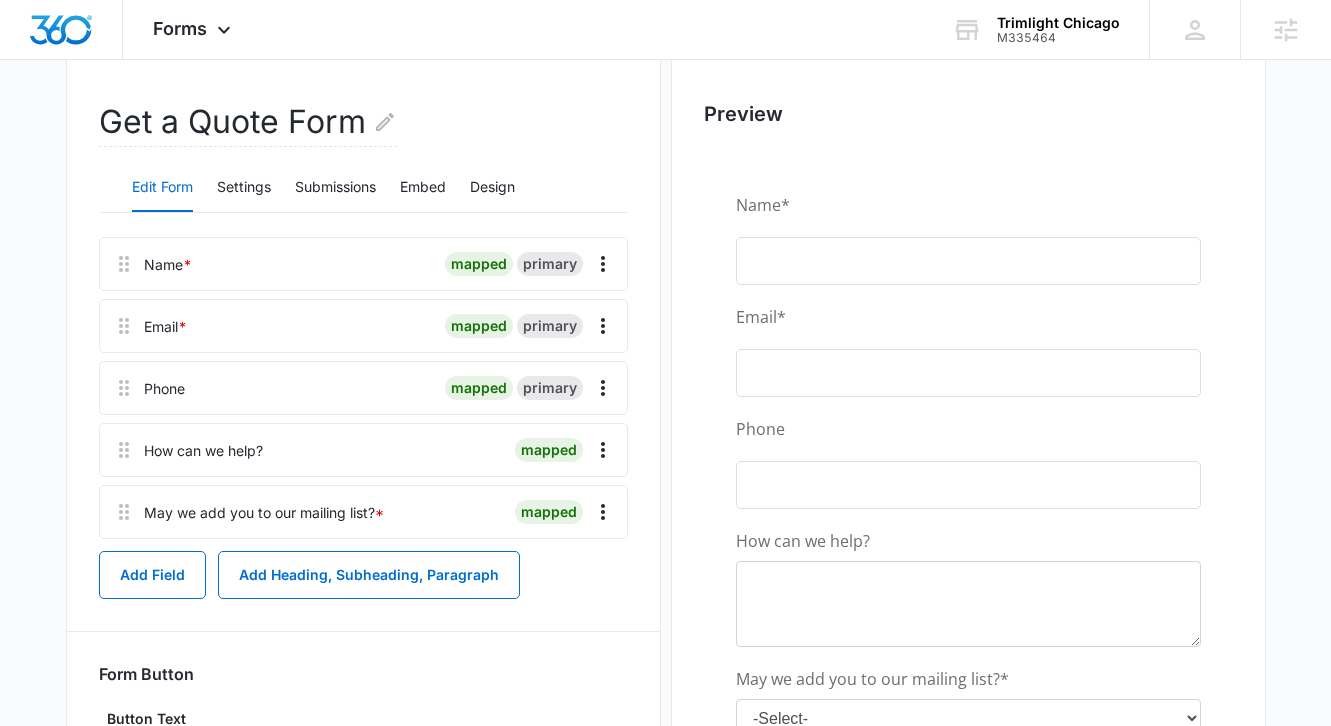 scroll, scrollTop: 184, scrollLeft: 0, axis: vertical 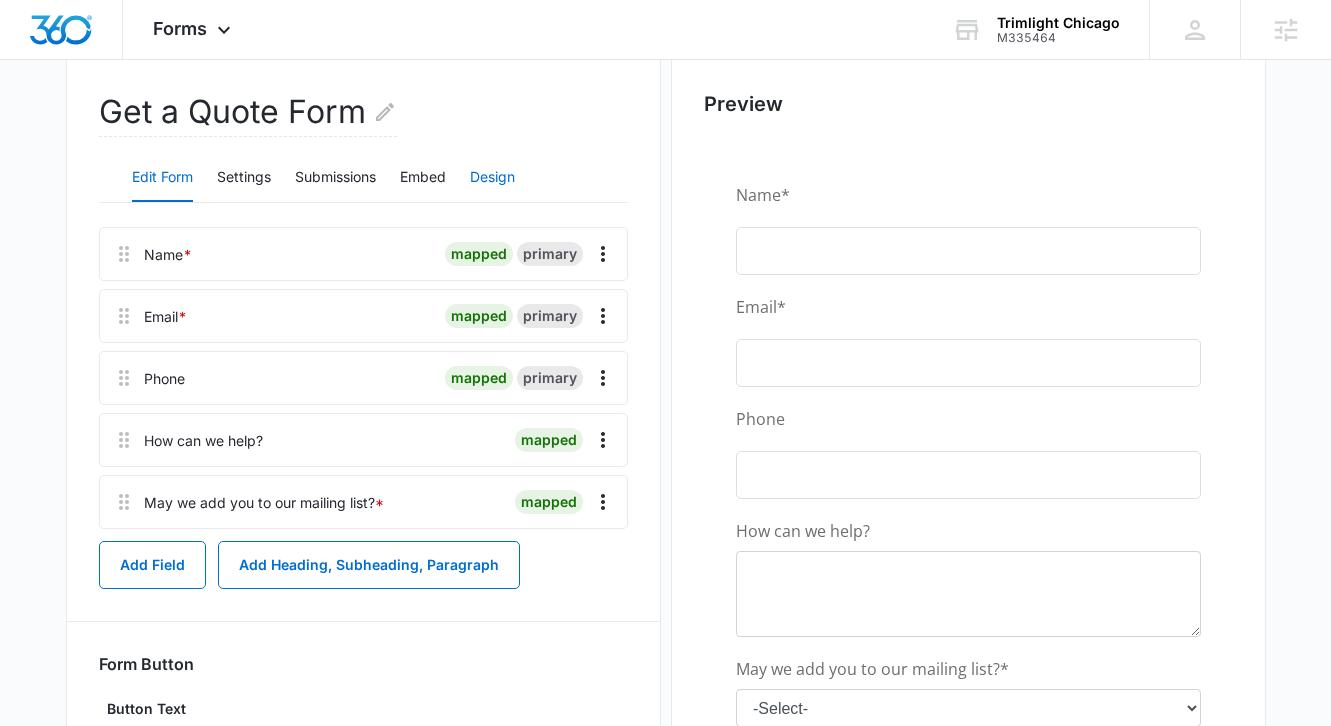 click on "Design" at bounding box center [492, 178] 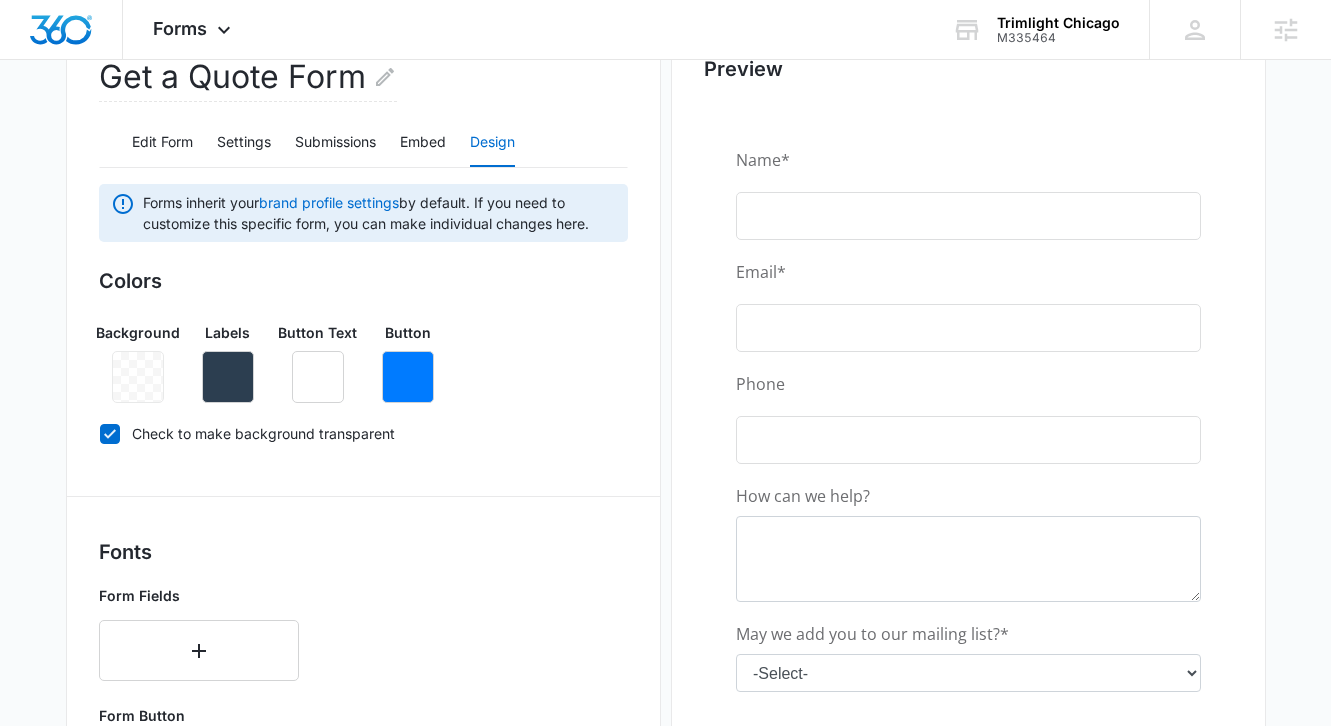 scroll, scrollTop: 229, scrollLeft: 0, axis: vertical 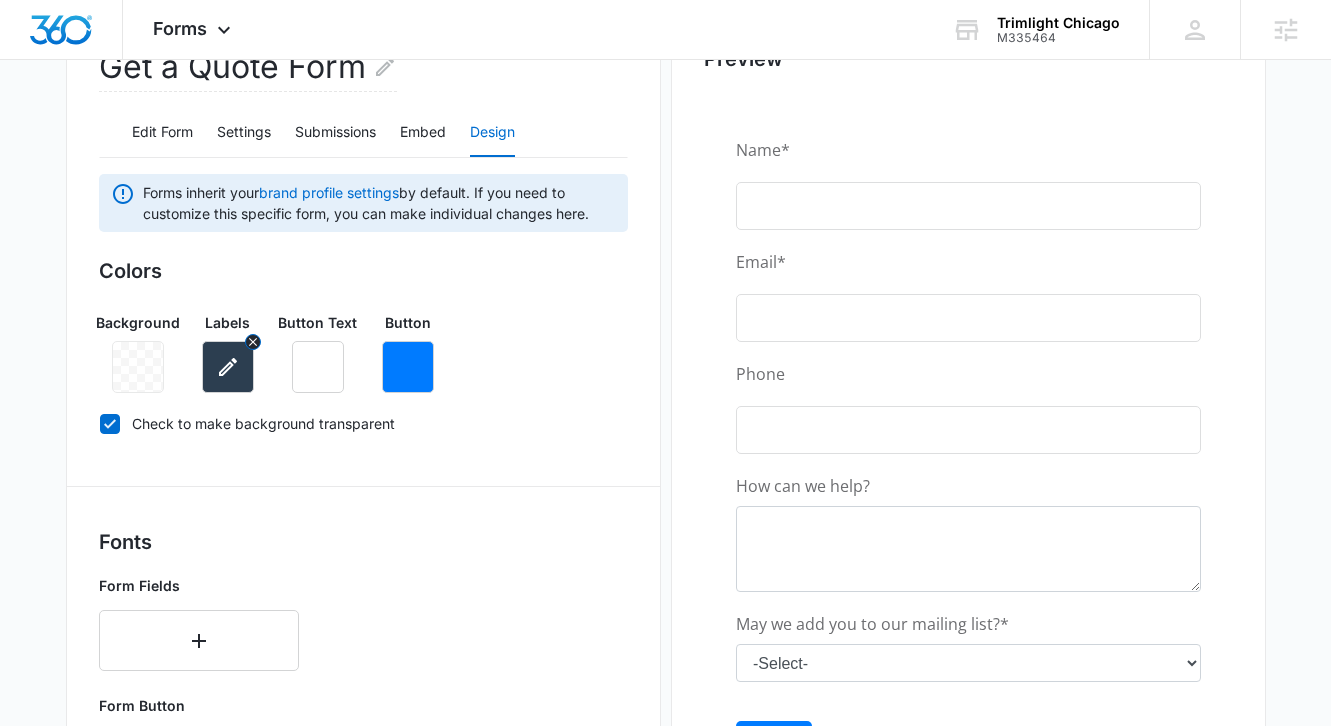 click at bounding box center [228, 367] 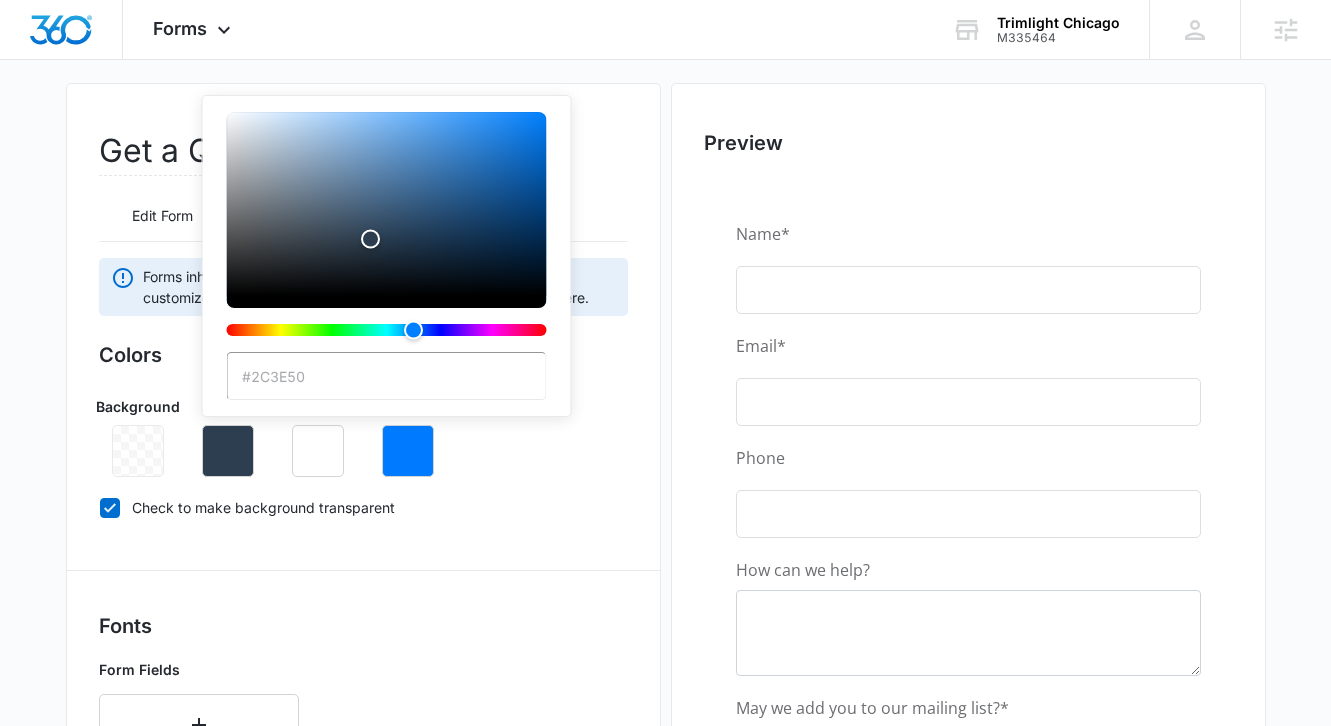 scroll, scrollTop: 141, scrollLeft: 0, axis: vertical 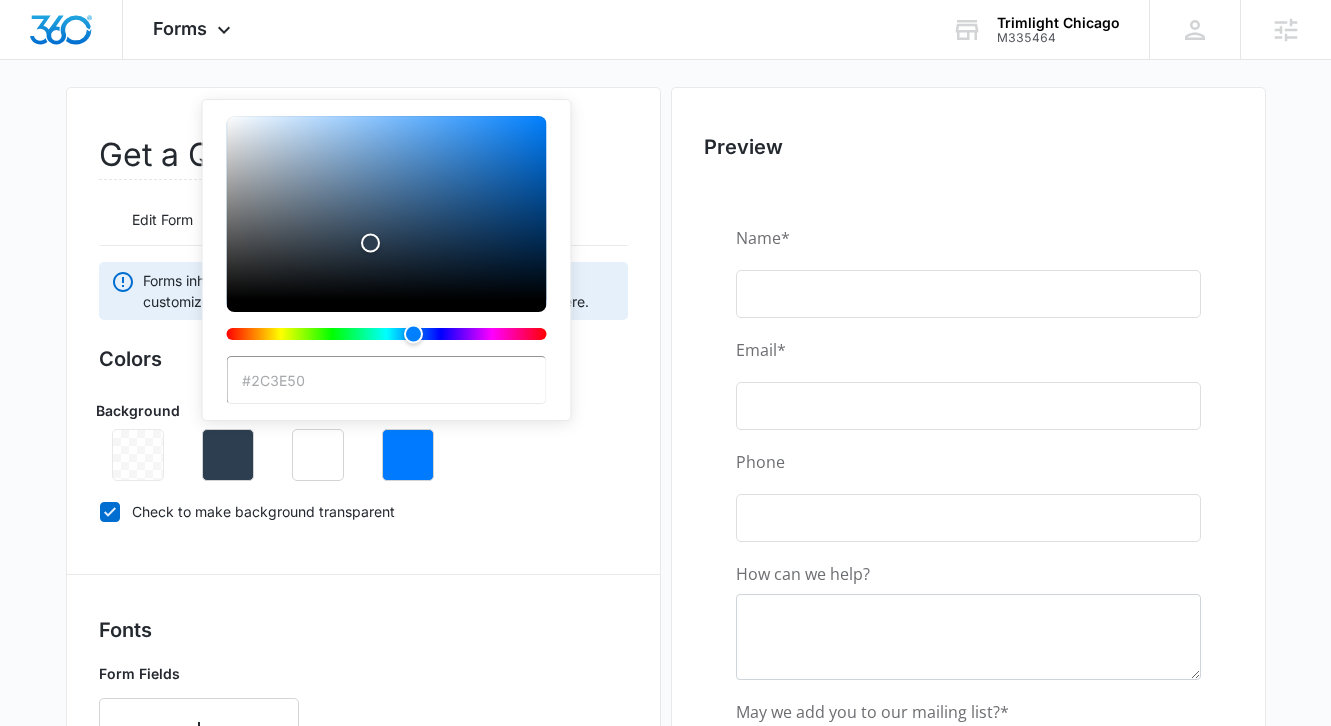 paste on "6d6e71" 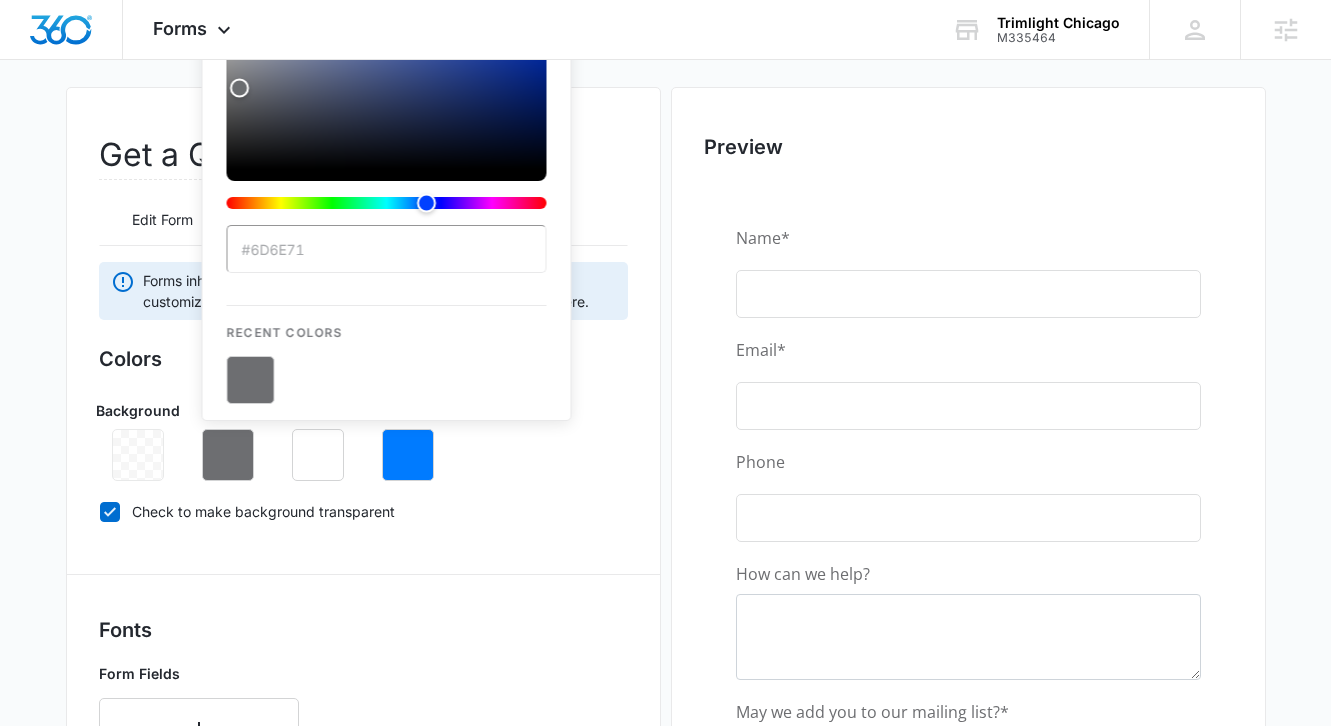 click on "Colors Background Labels #6d6e71 Recent Colors Button Text Button Check to make background transparent" at bounding box center (363, 439) 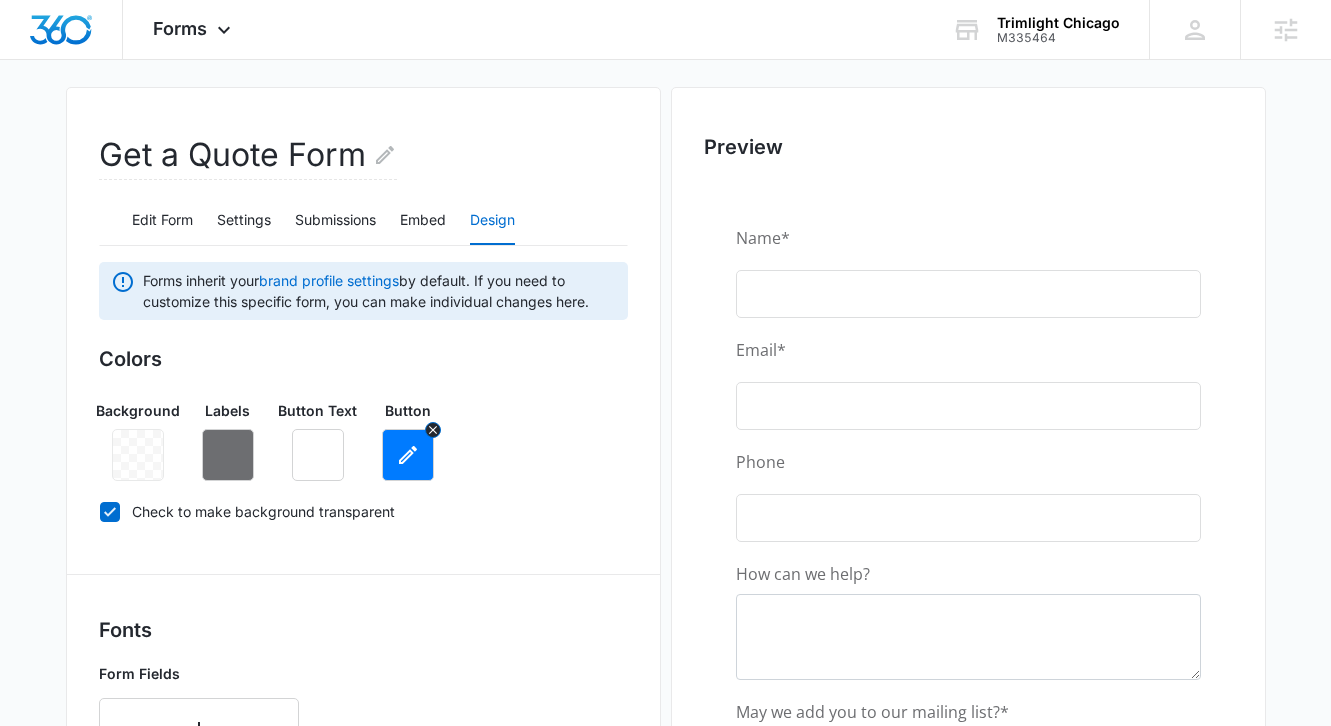 click 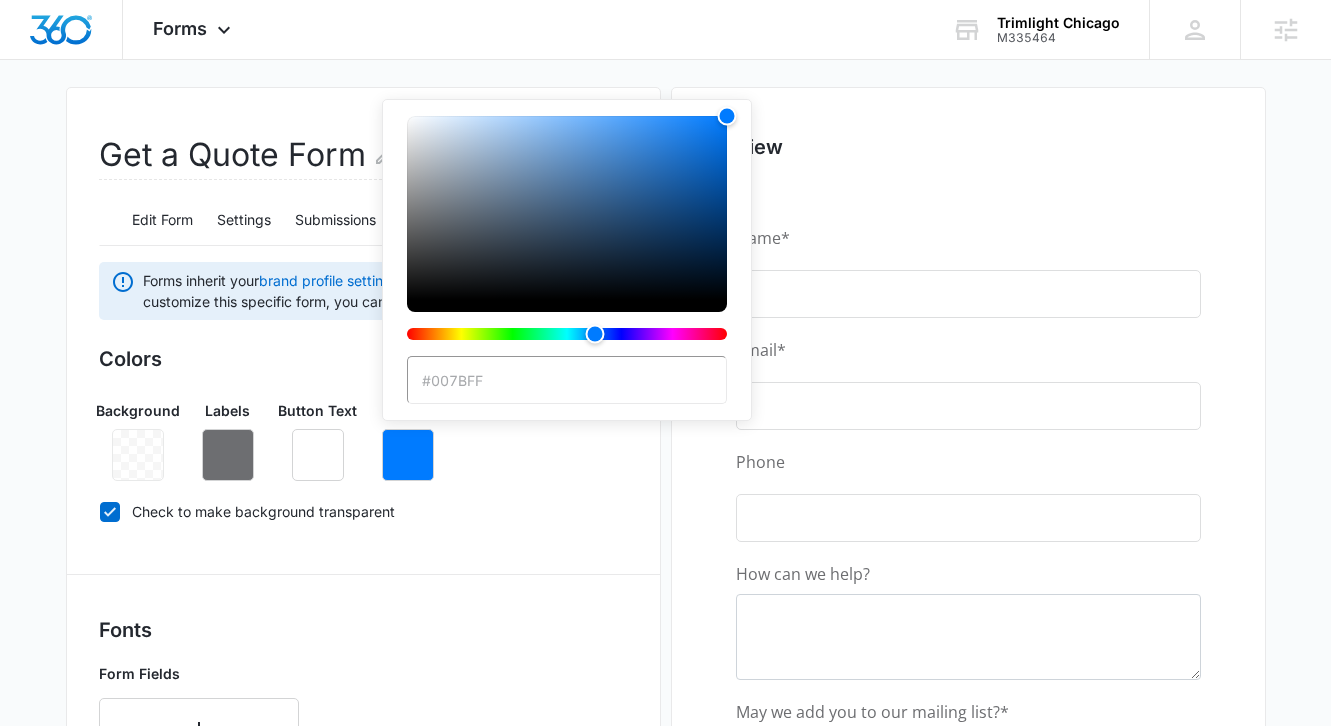 paste on "5188c6" 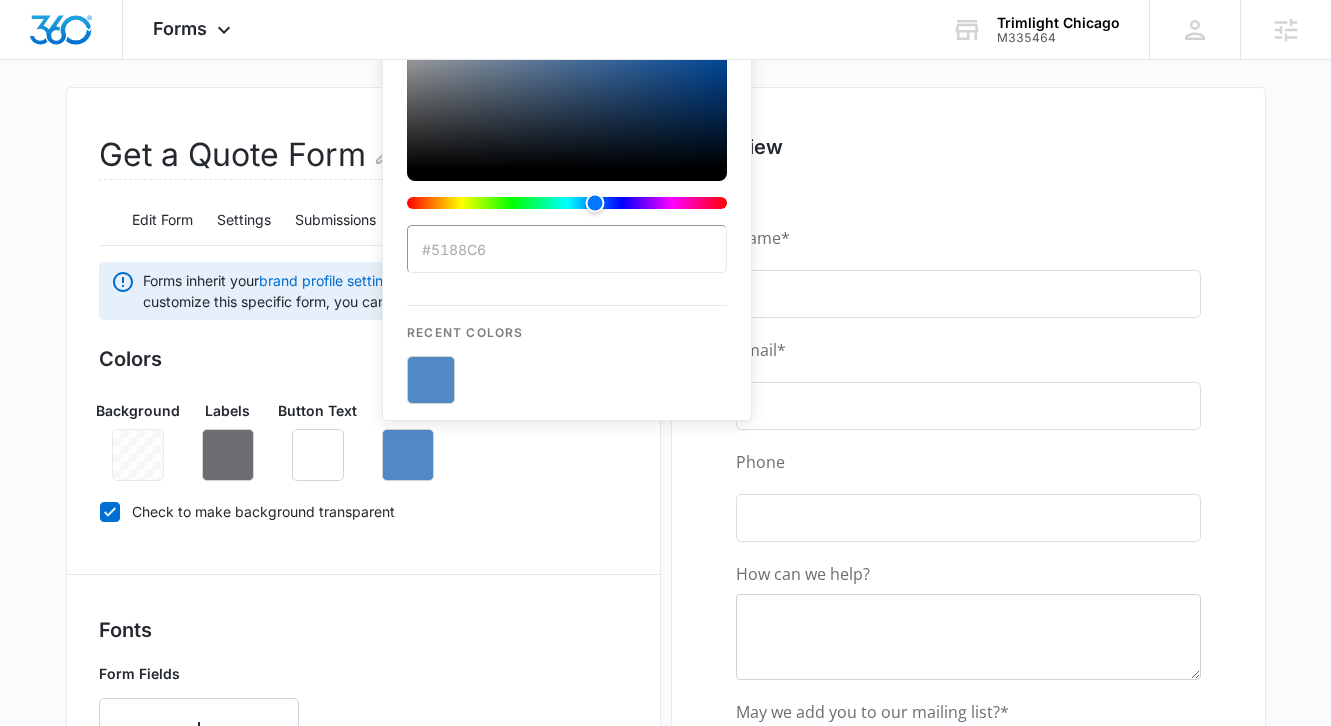 type on "#5188c6" 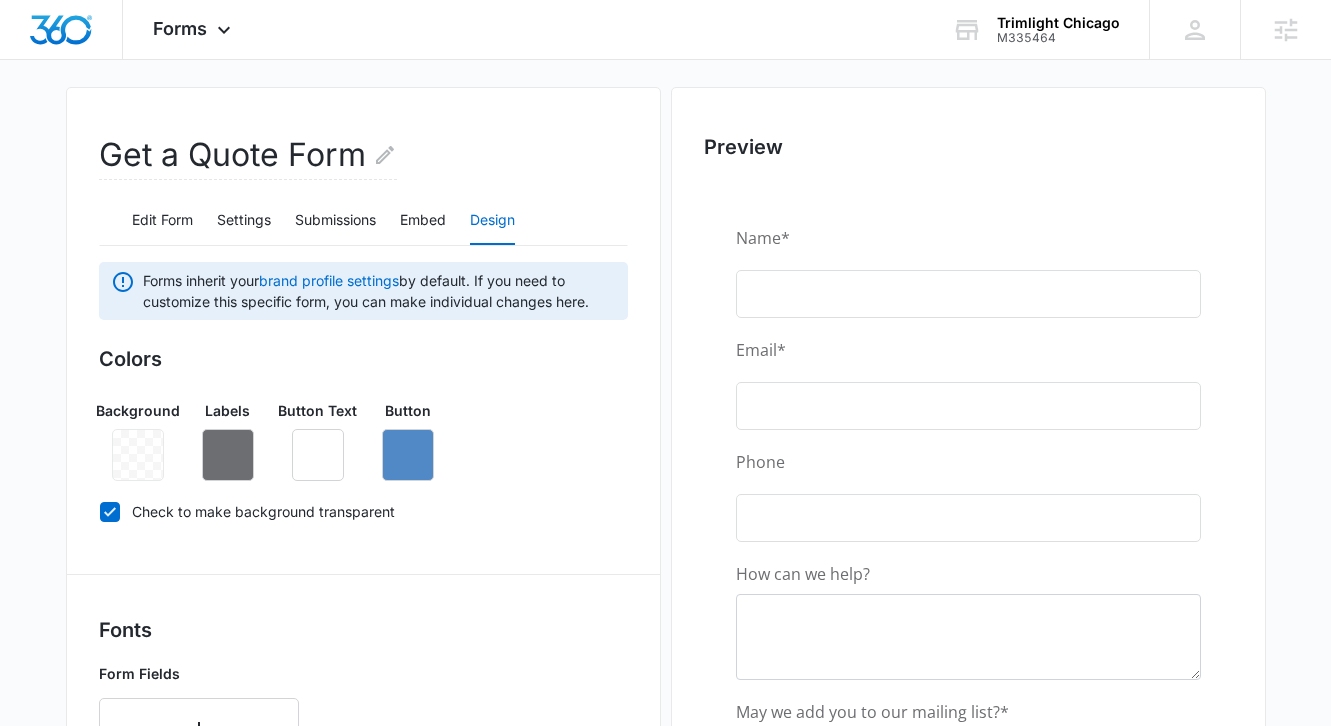 click on "Colors Background Labels Button Text Button Check to make background transparent" at bounding box center [363, 439] 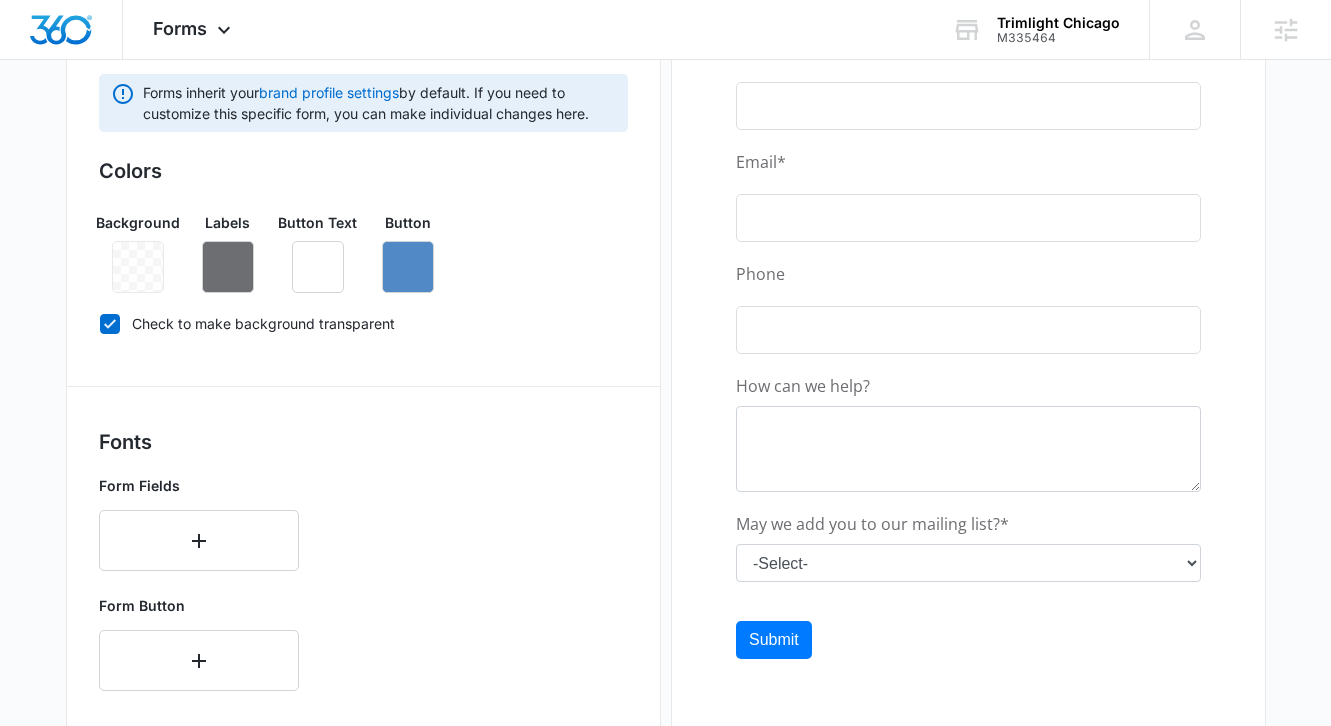 scroll, scrollTop: 340, scrollLeft: 0, axis: vertical 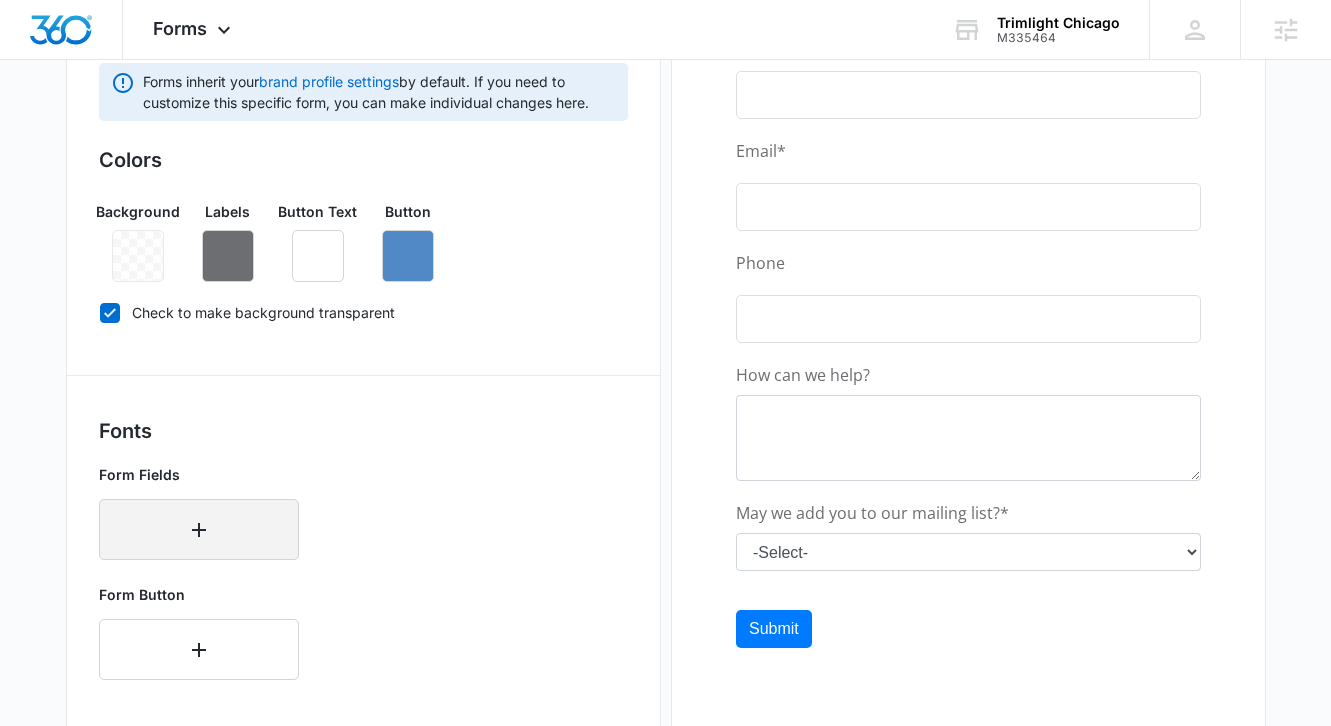 click at bounding box center (199, 529) 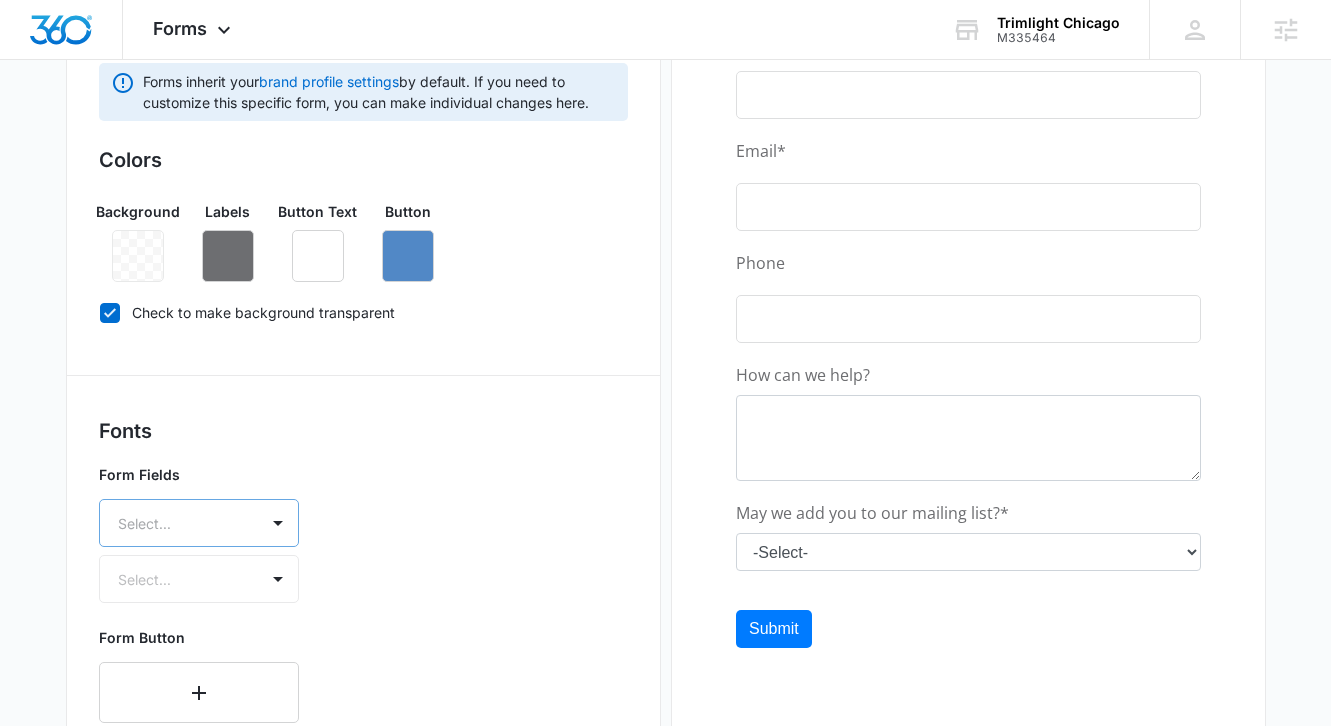 click on "Select..." at bounding box center [199, 523] 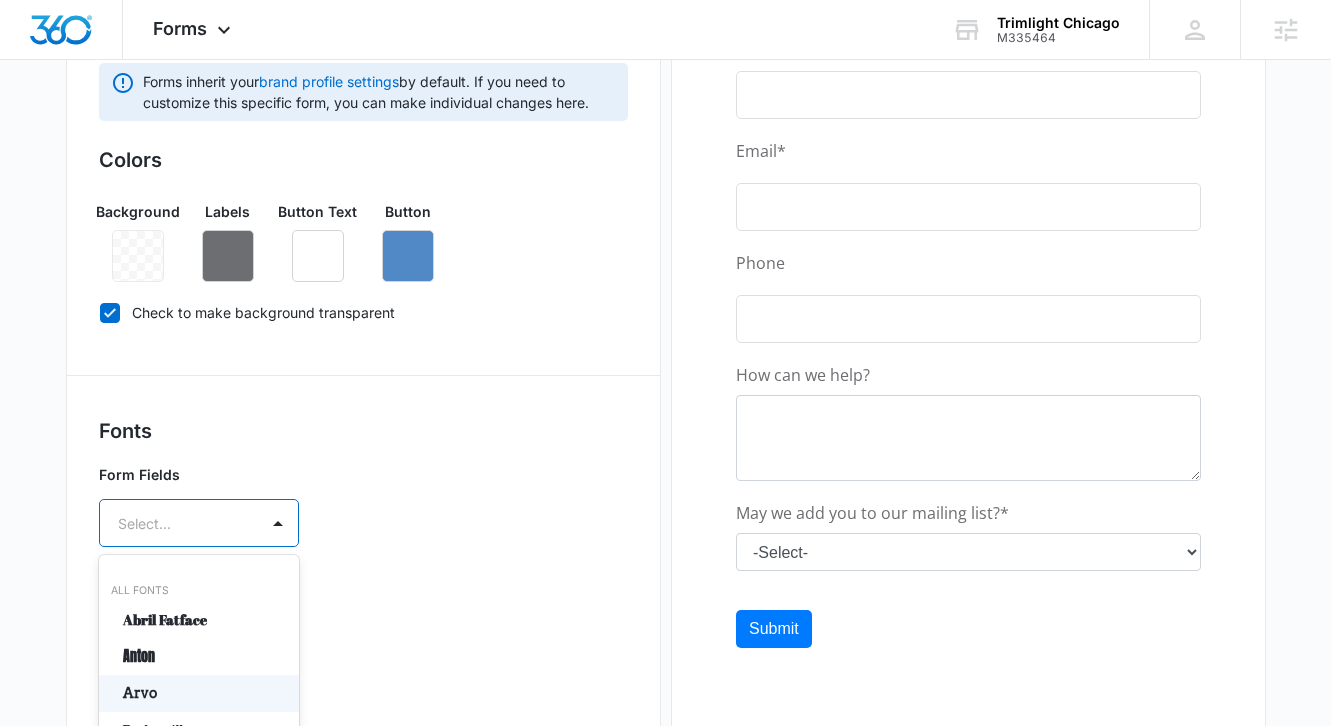 scroll, scrollTop: 483, scrollLeft: 0, axis: vertical 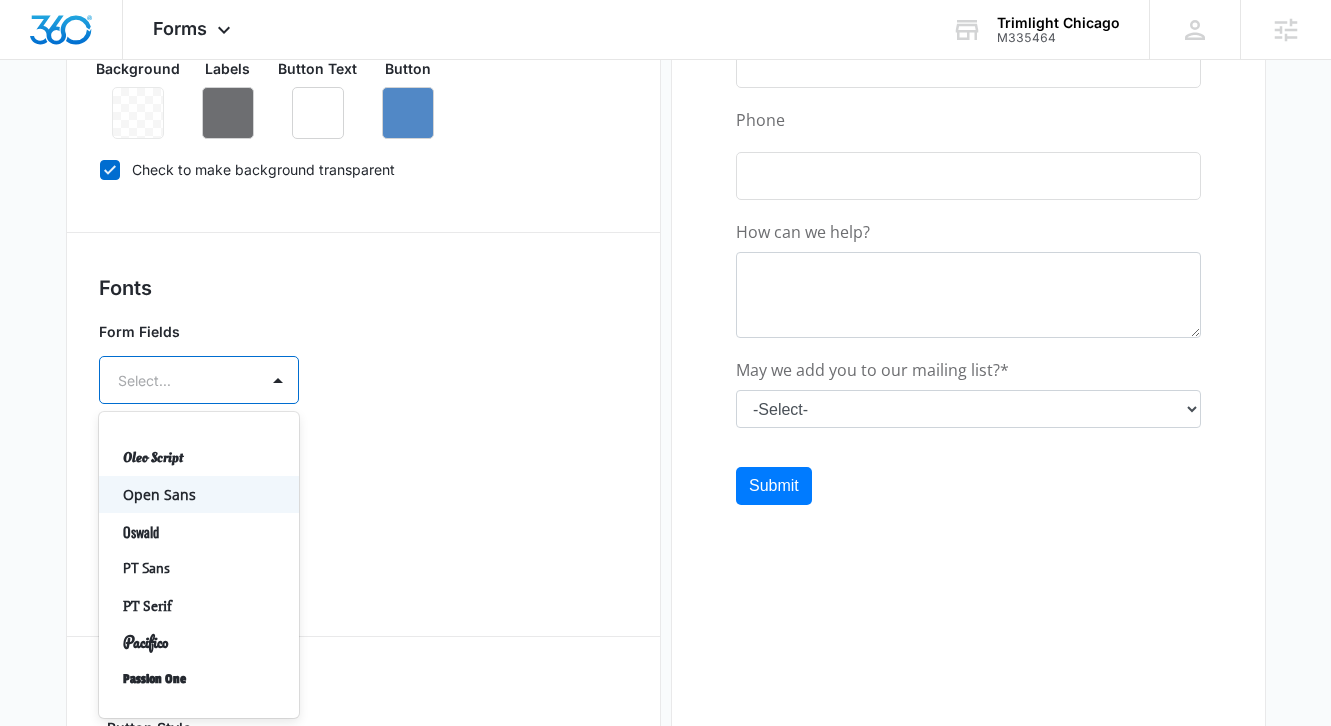 click on "Open Sans" at bounding box center (197, 494) 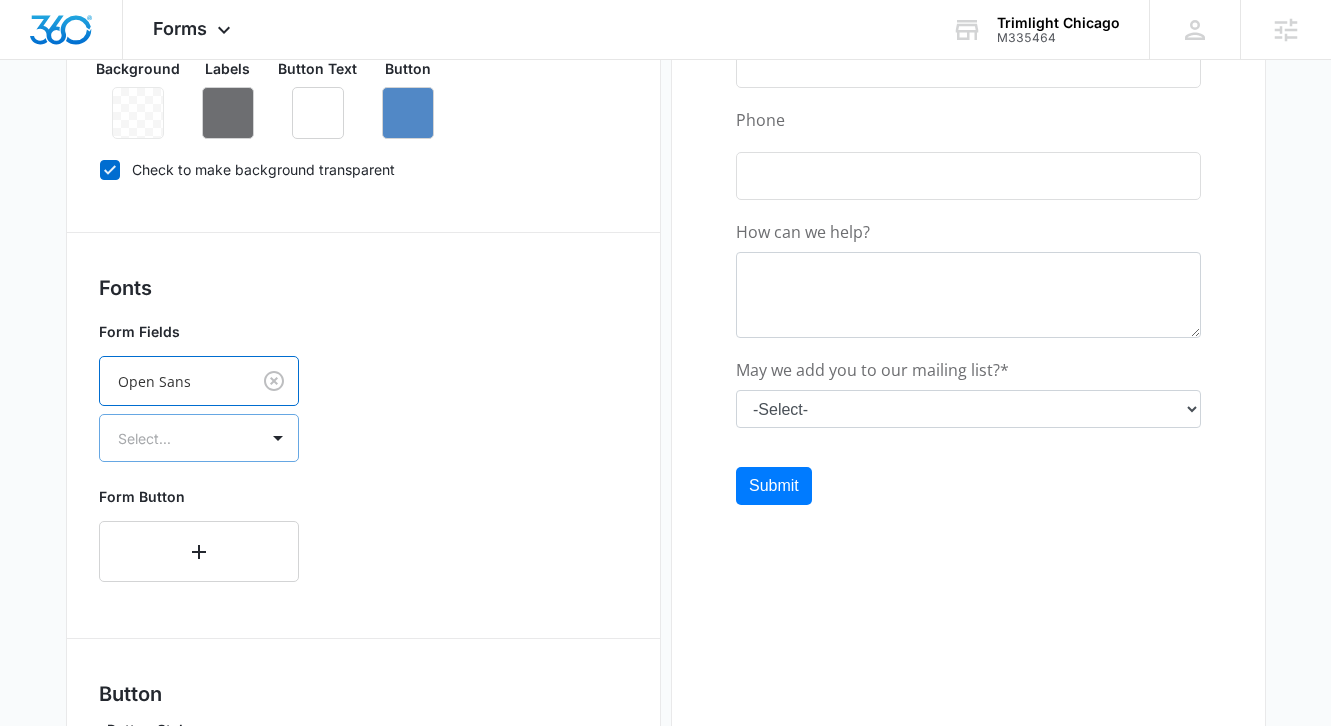 click on "Select..." at bounding box center [179, 438] 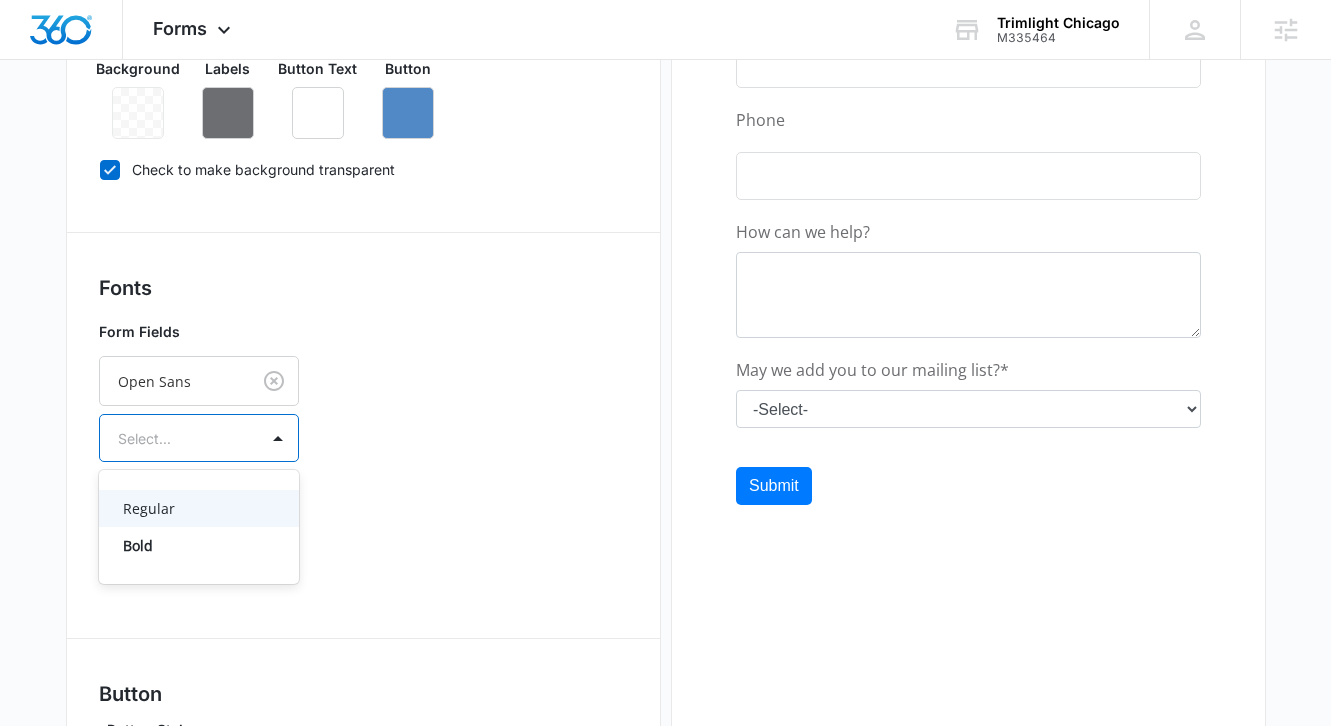 click on "Regular" at bounding box center [199, 508] 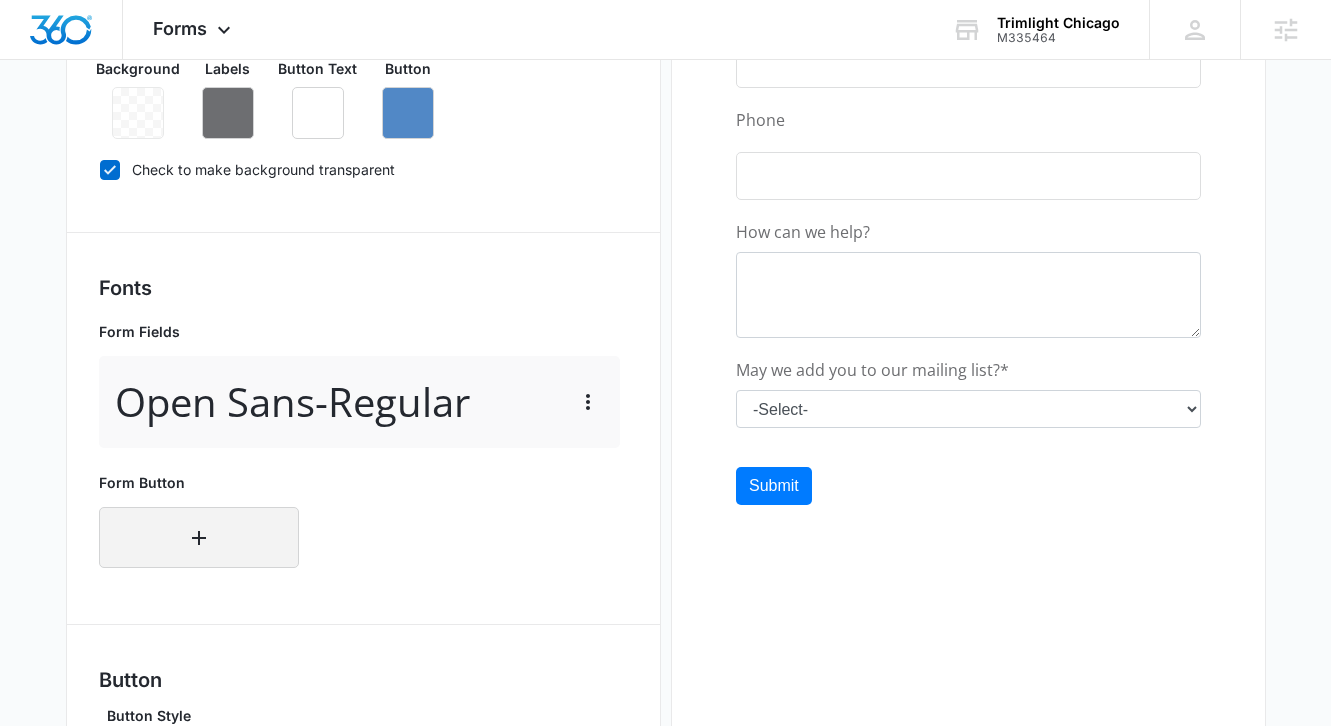 click at bounding box center [199, 537] 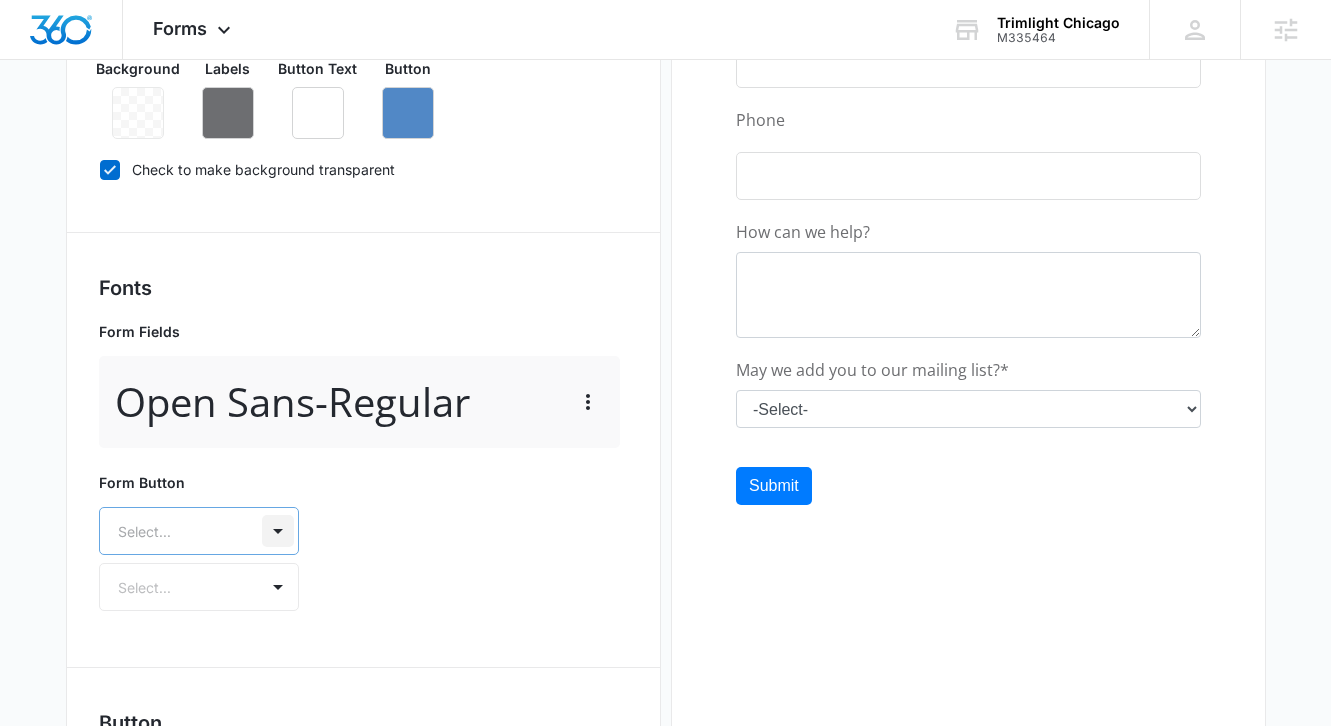 scroll, scrollTop: 634, scrollLeft: 0, axis: vertical 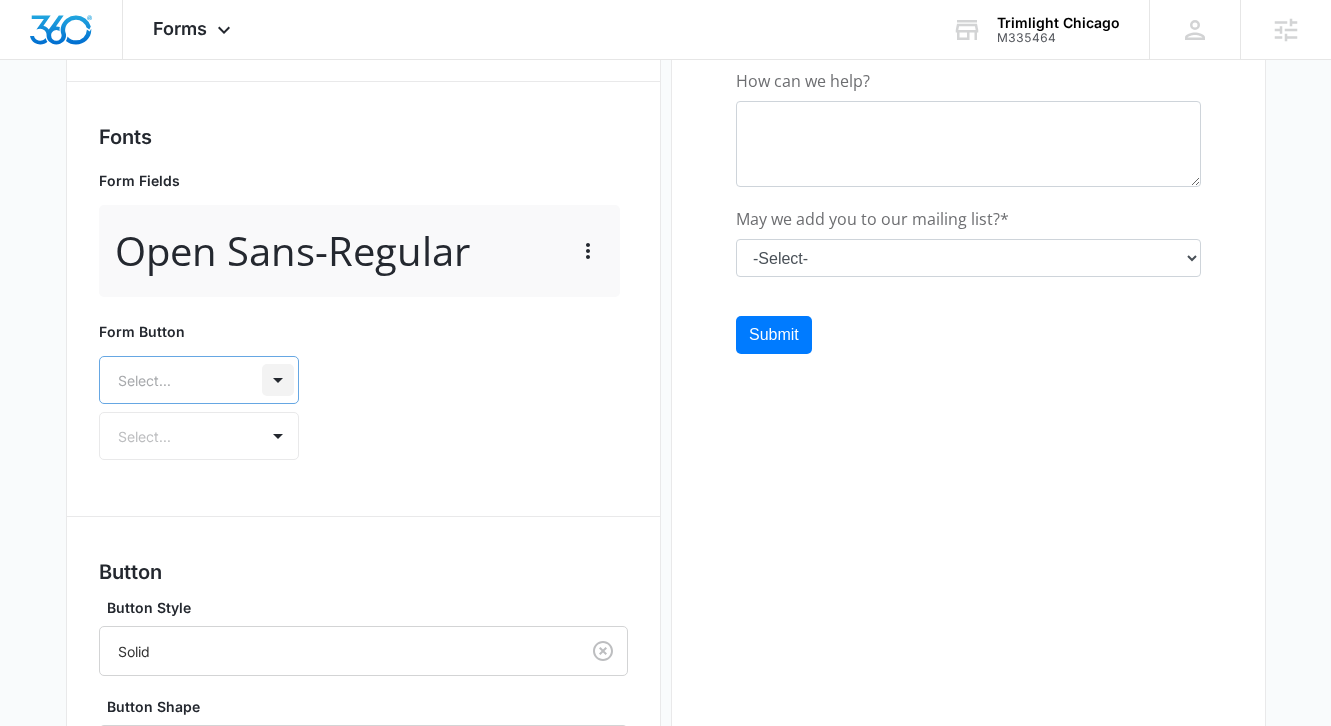 click on "Select..." at bounding box center [199, 380] 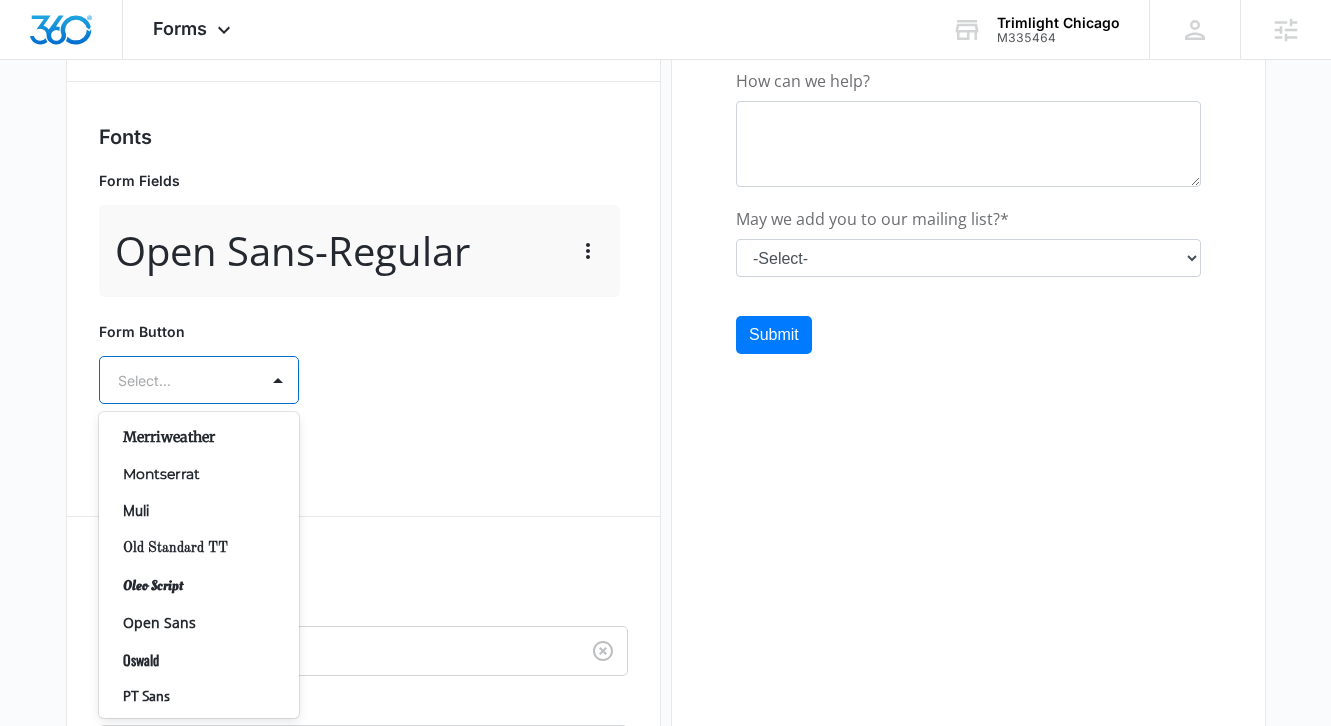 scroll, scrollTop: 930, scrollLeft: 0, axis: vertical 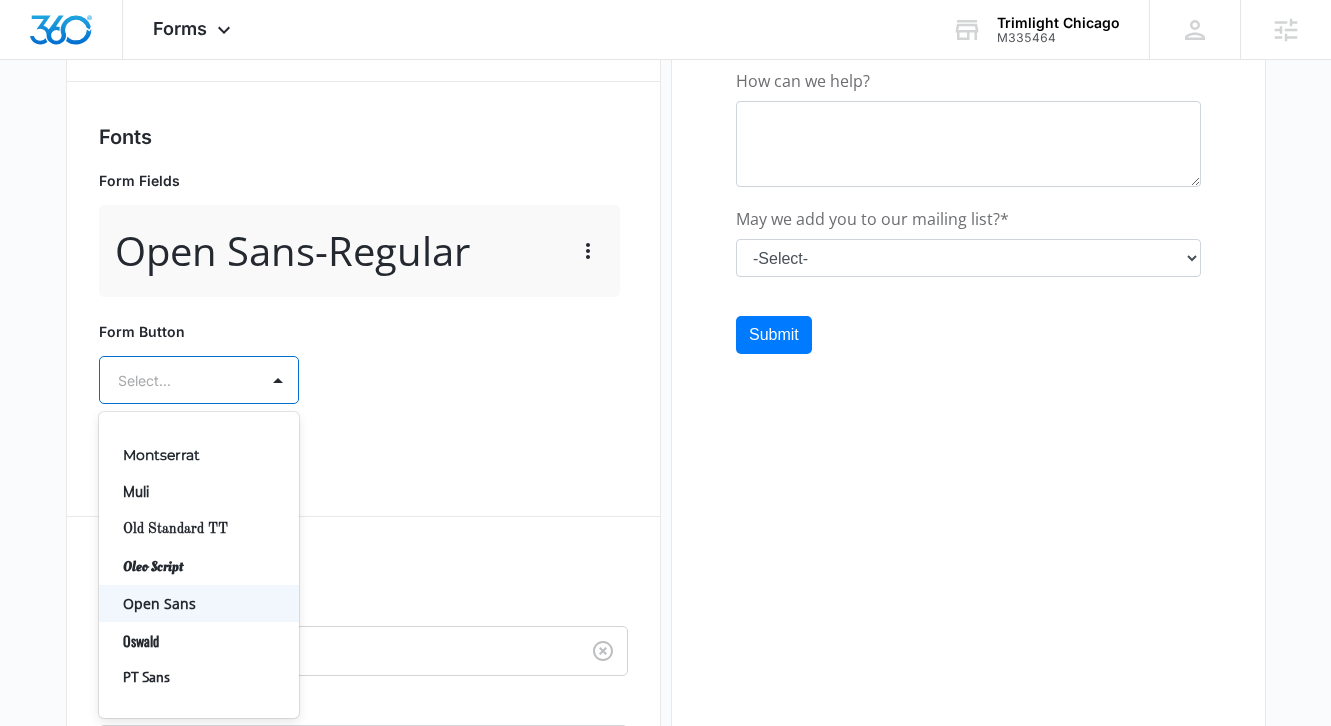 click on "Open Sans" at bounding box center (197, 603) 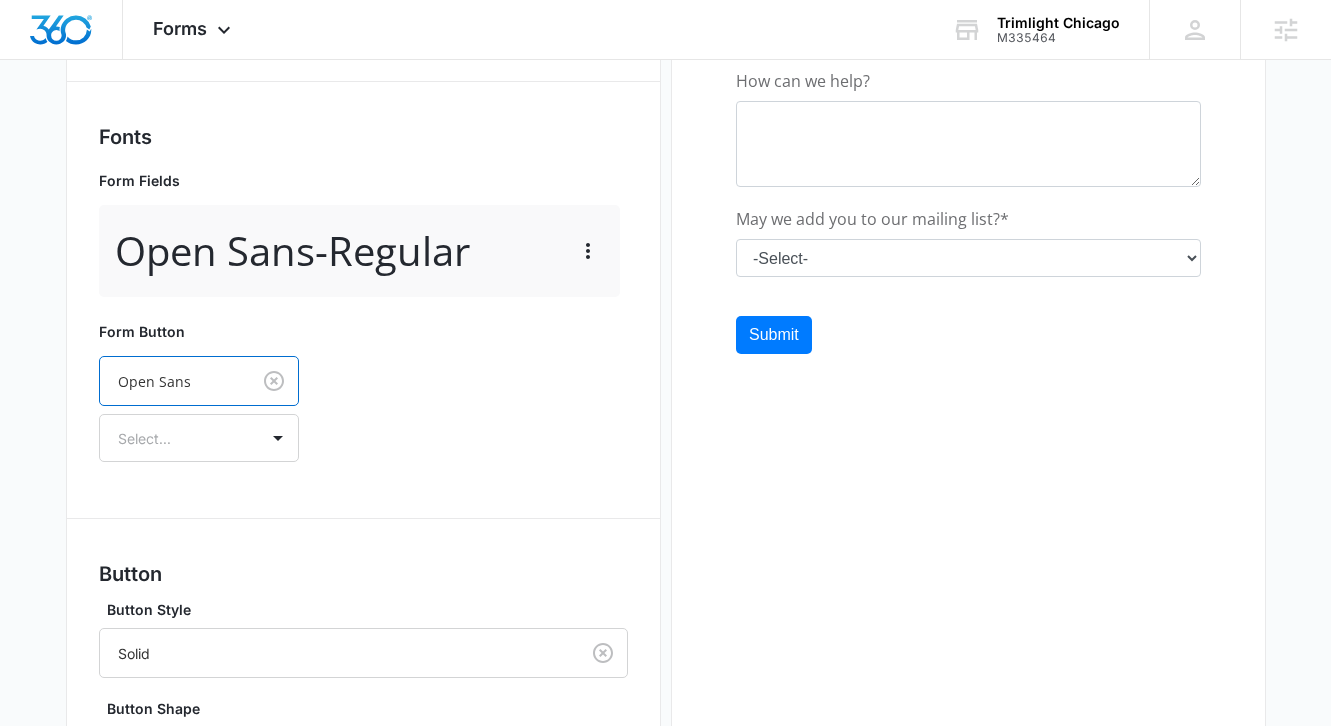 click on "Form Button option Open Sans, selected. Open Sans Select..." at bounding box center (363, 391) 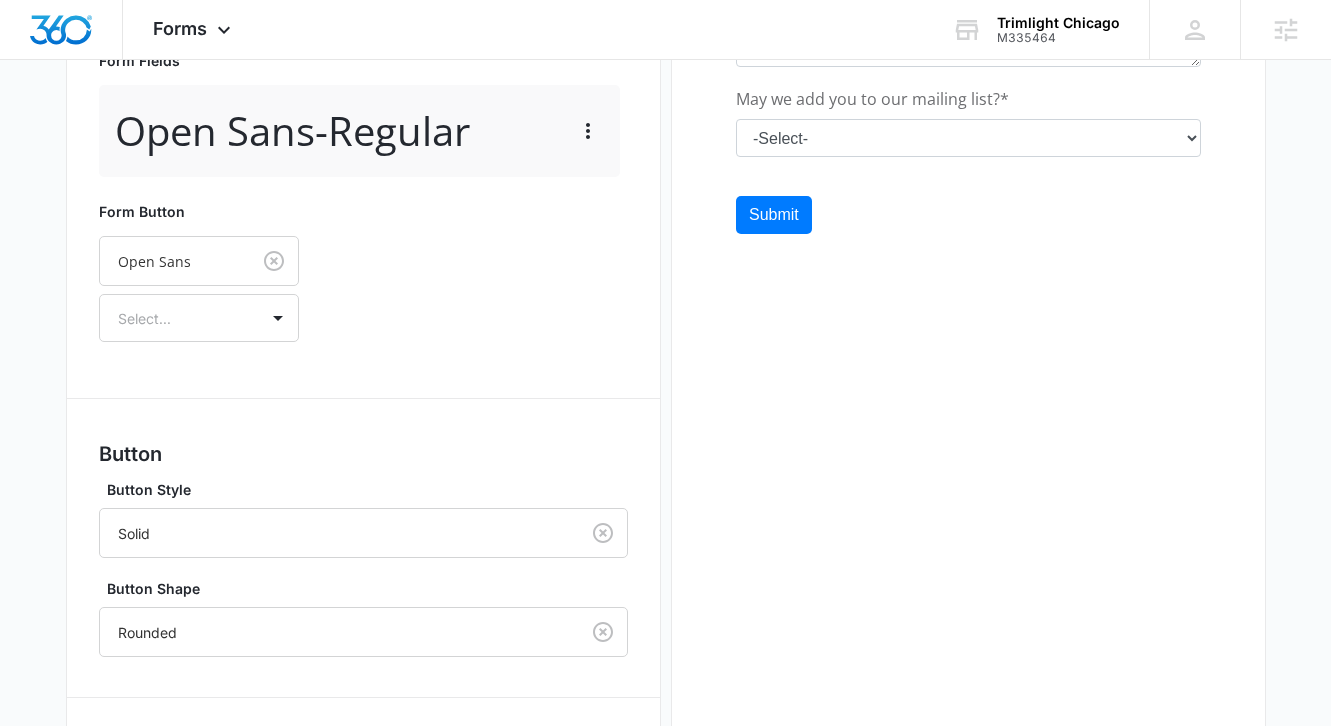 scroll, scrollTop: 730, scrollLeft: 0, axis: vertical 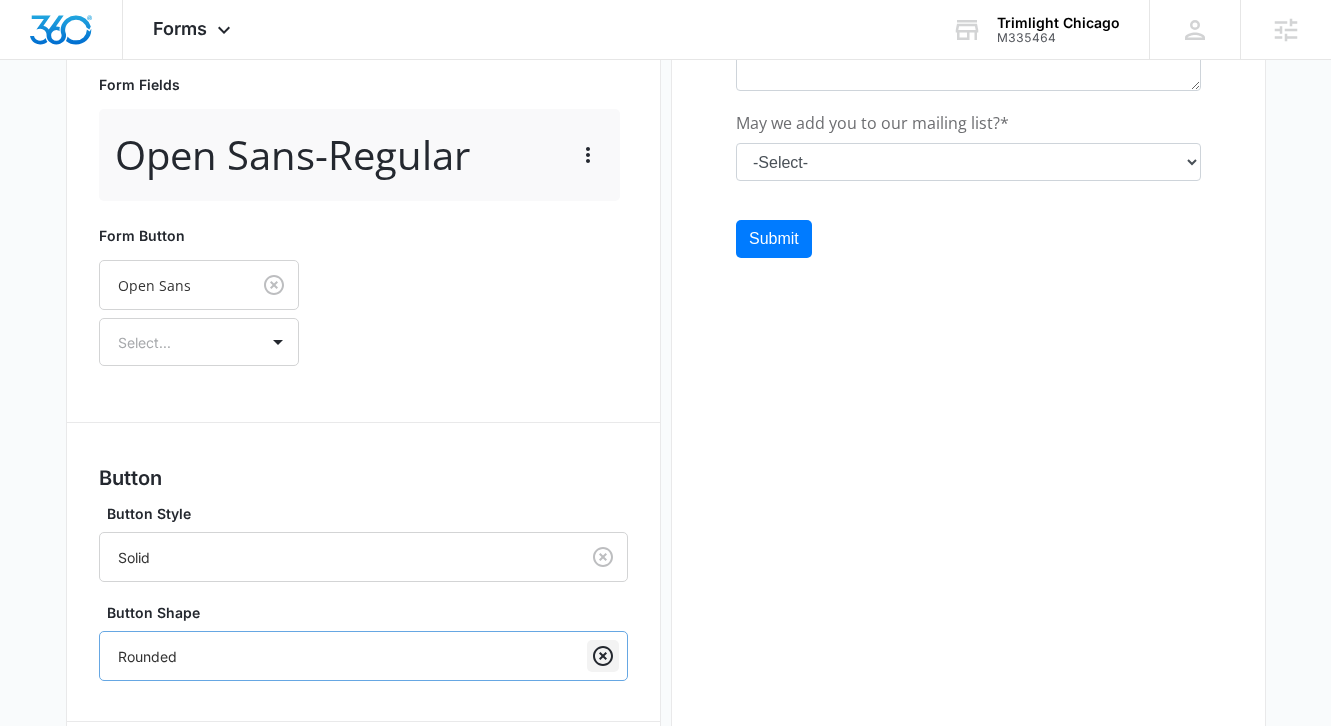 click 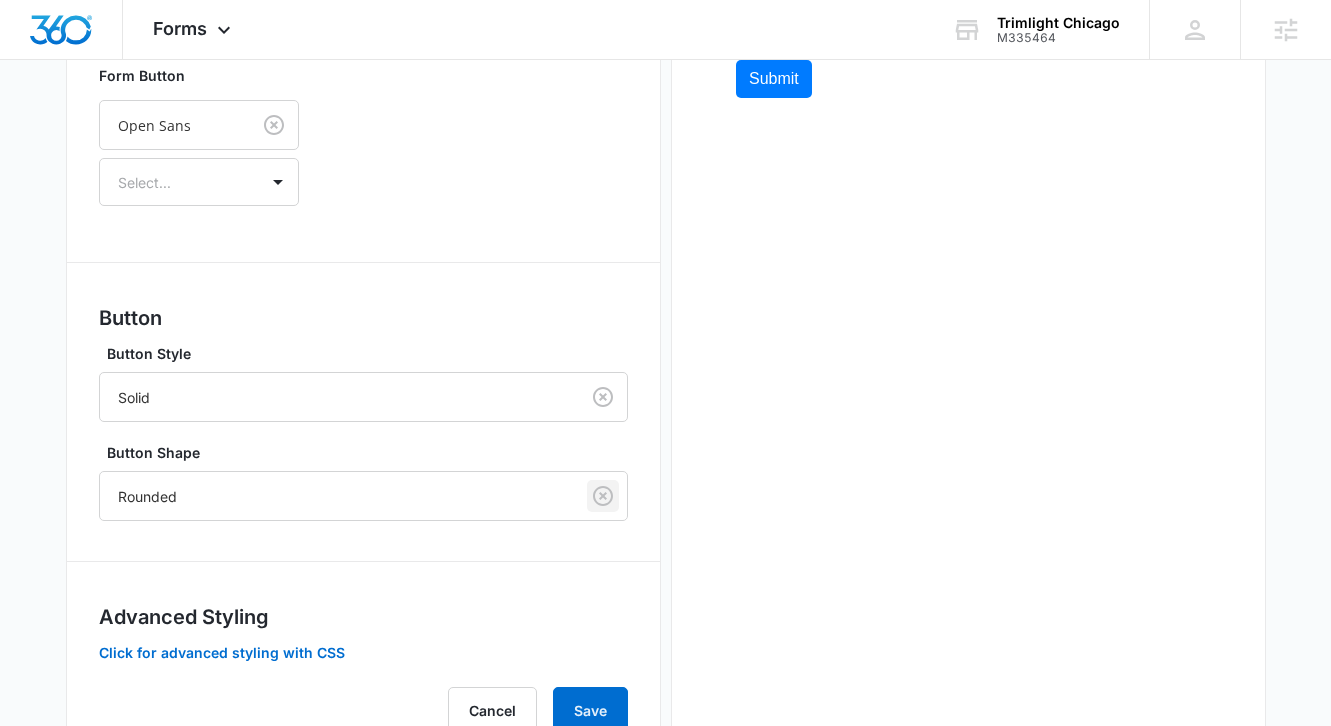 scroll, scrollTop: 924, scrollLeft: 0, axis: vertical 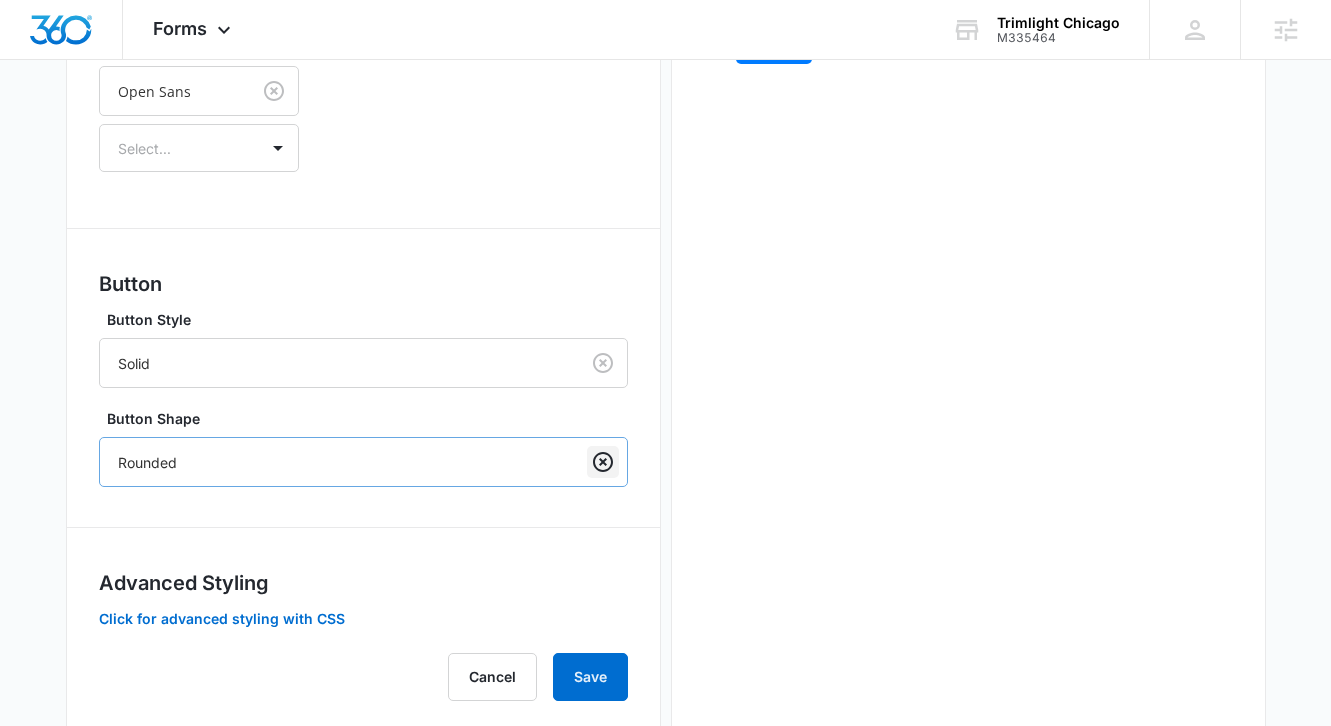 click 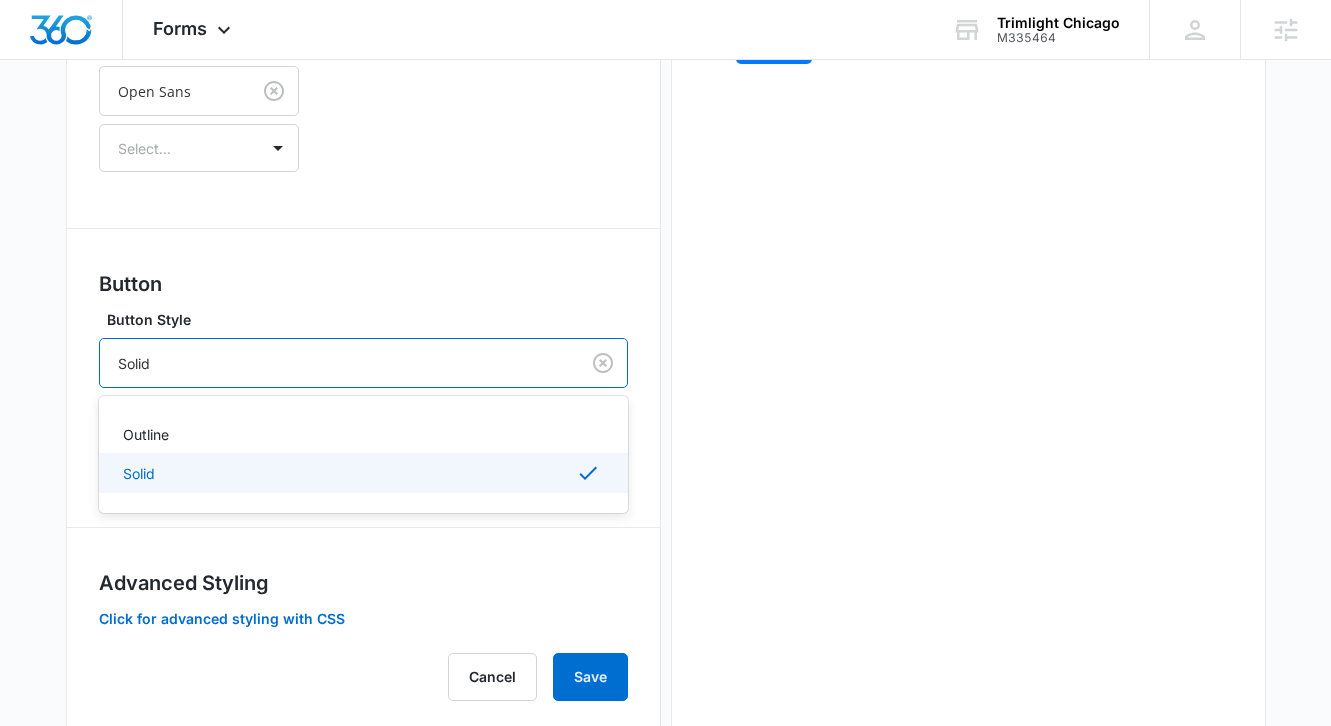 click at bounding box center (335, 363) 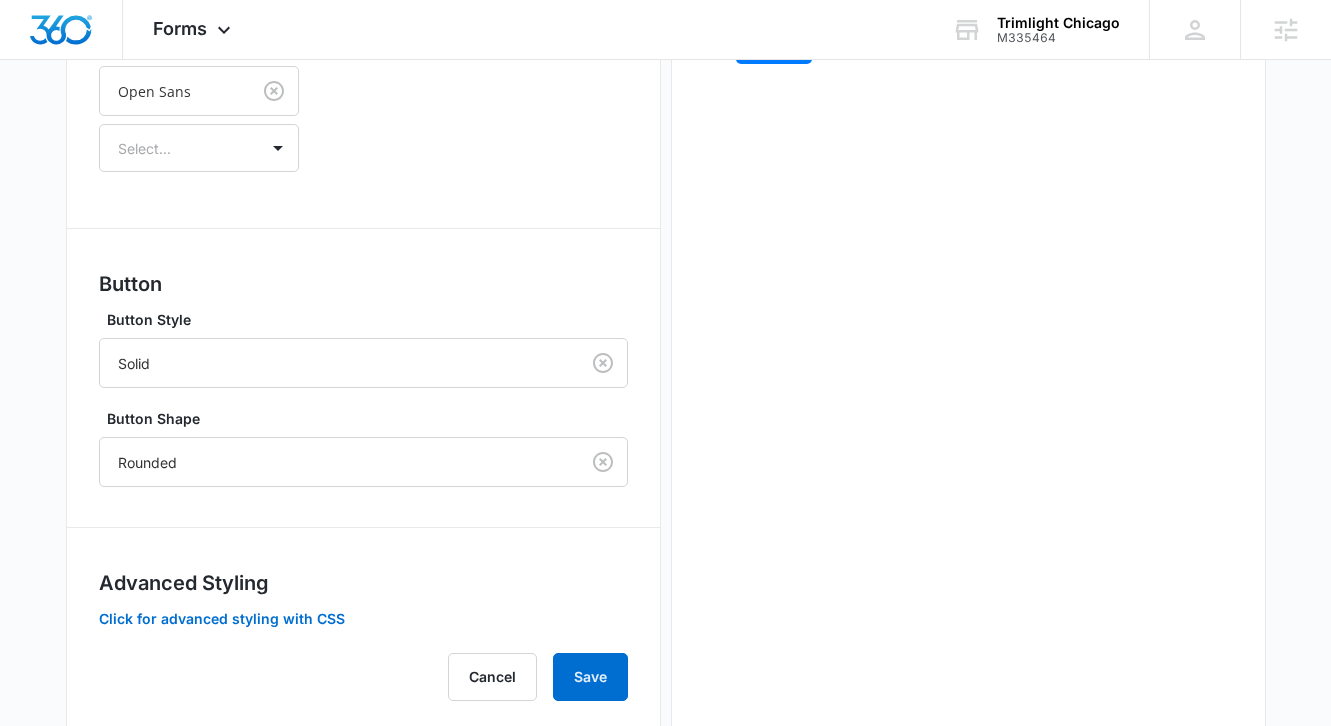 click on "Preview" at bounding box center (968, 19) 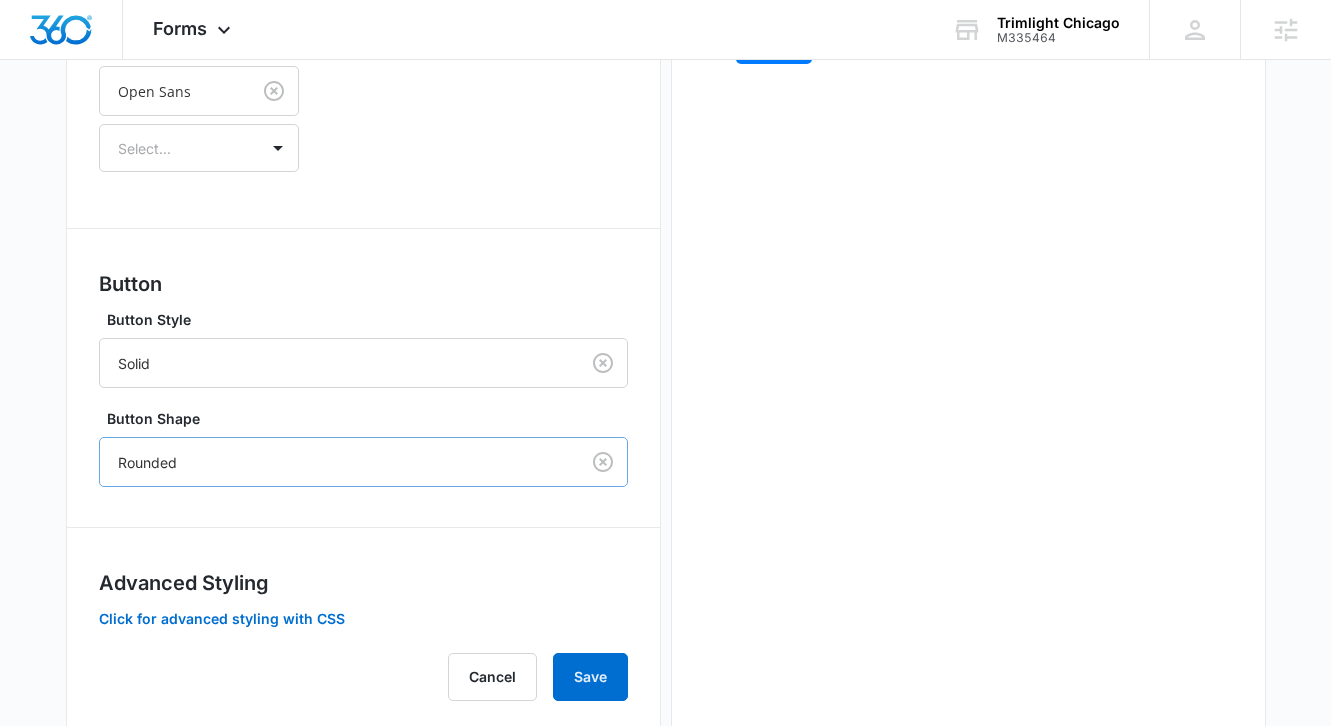 click at bounding box center [335, 462] 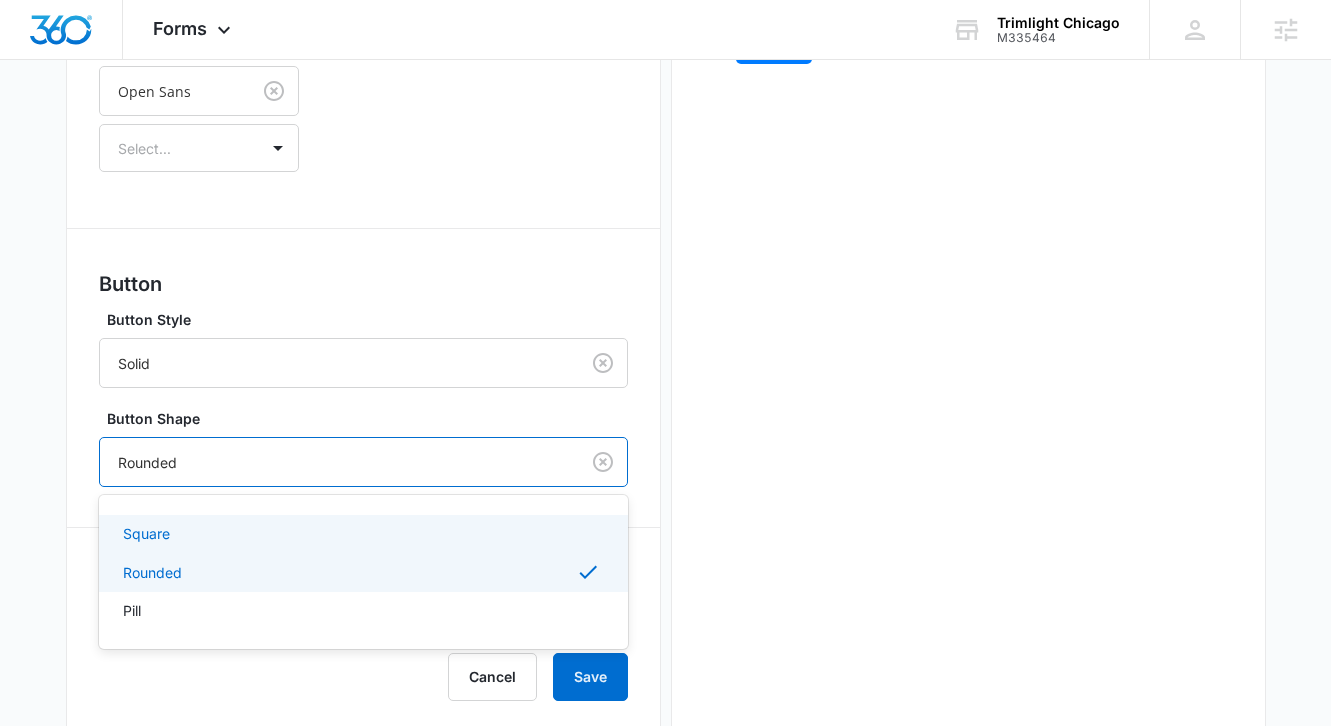 click on "Square" at bounding box center [361, 533] 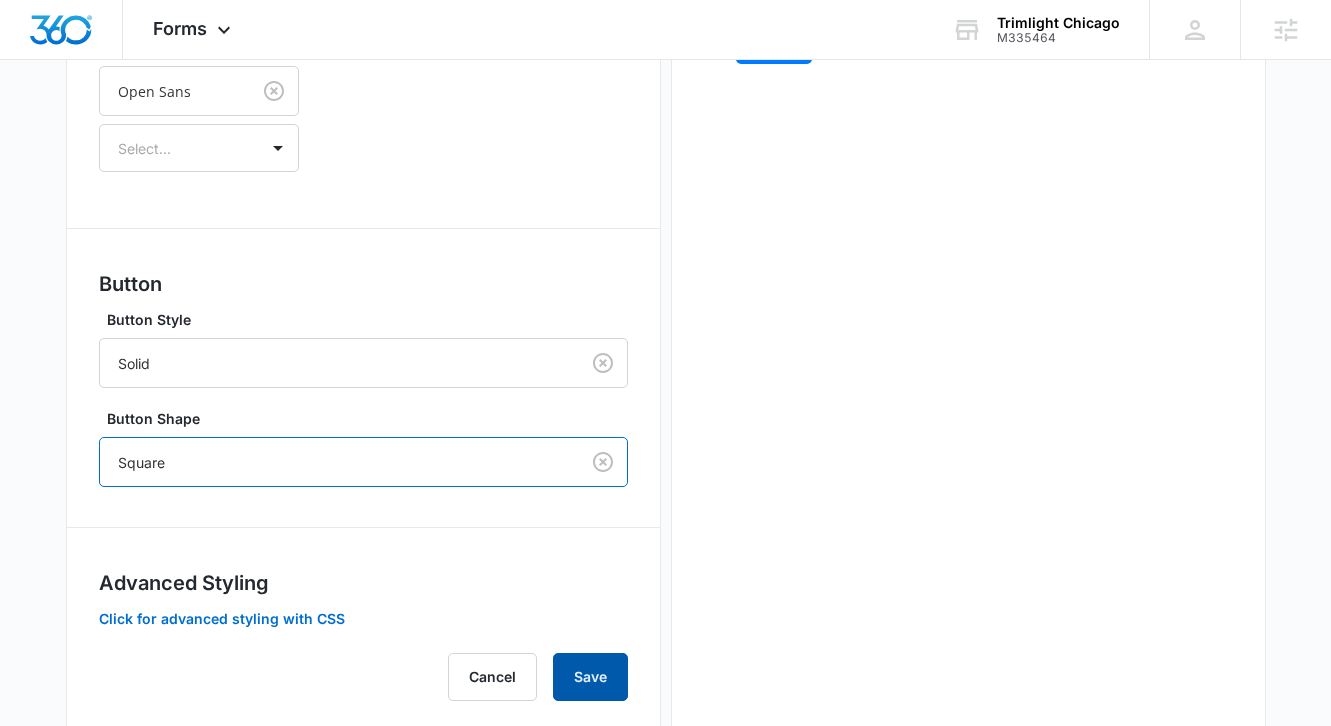 click on "Save" at bounding box center (590, 677) 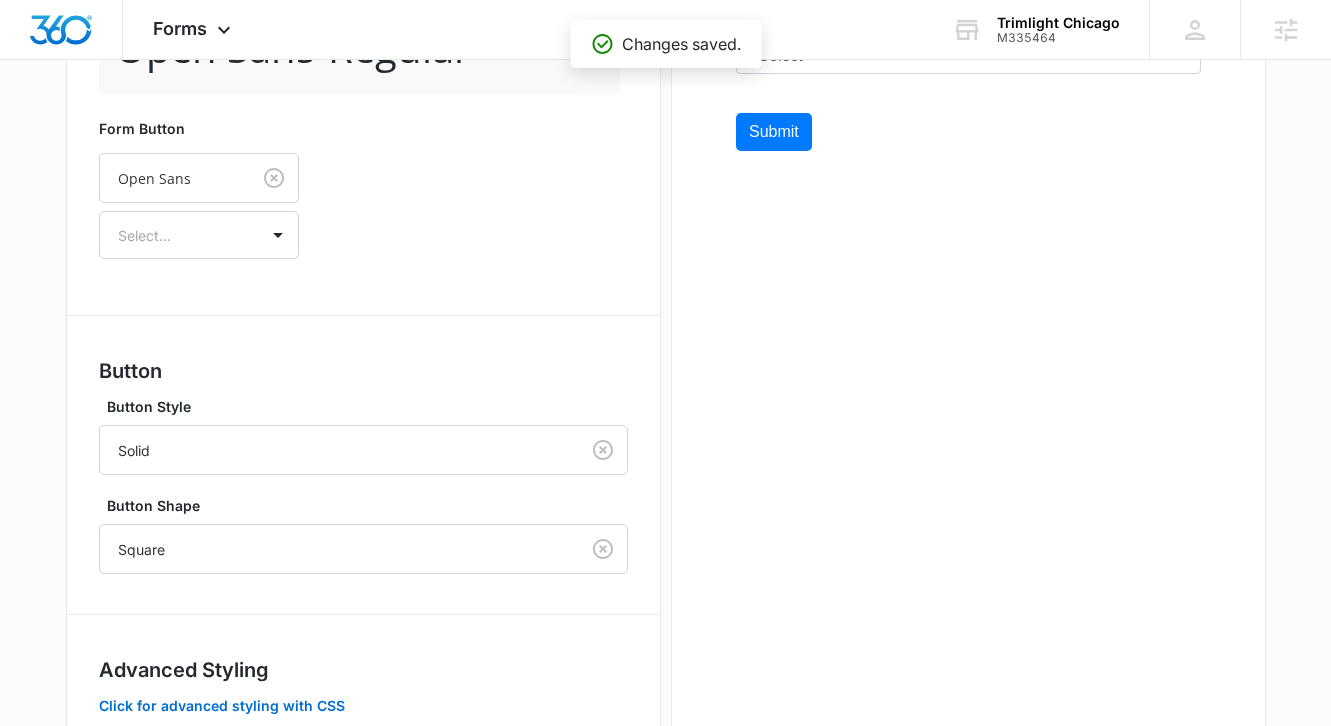 scroll, scrollTop: 972, scrollLeft: 0, axis: vertical 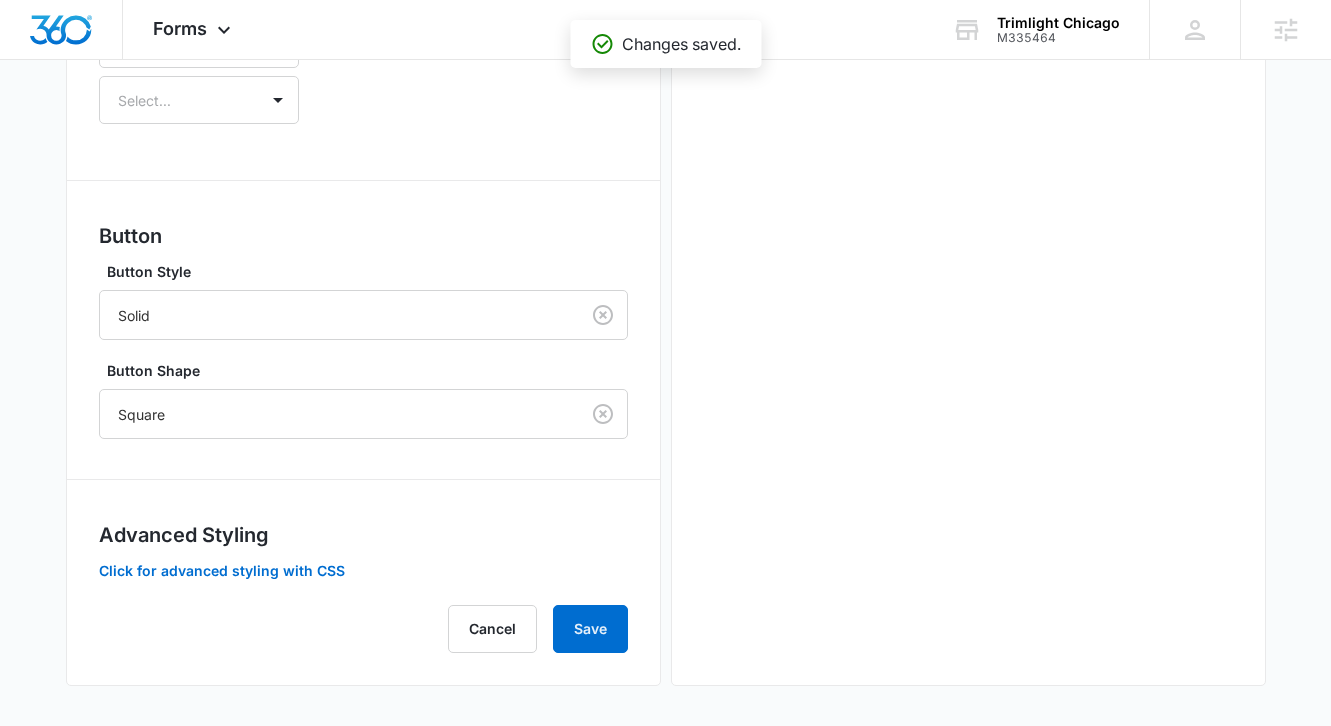 click on "Forms inherit your  brand profile settings  by default. If you need to customize this specific form, you can make individual changes here. Colors Background Labels Button Text Button Check to make background transparent Fonts Form Fields Open Sans  -  Regular Form Button Open Sans Select... Button Button Style Solid Button Shape Square Advanced Styling Click for advanced styling with CSS Cancel Save" at bounding box center [363, 42] 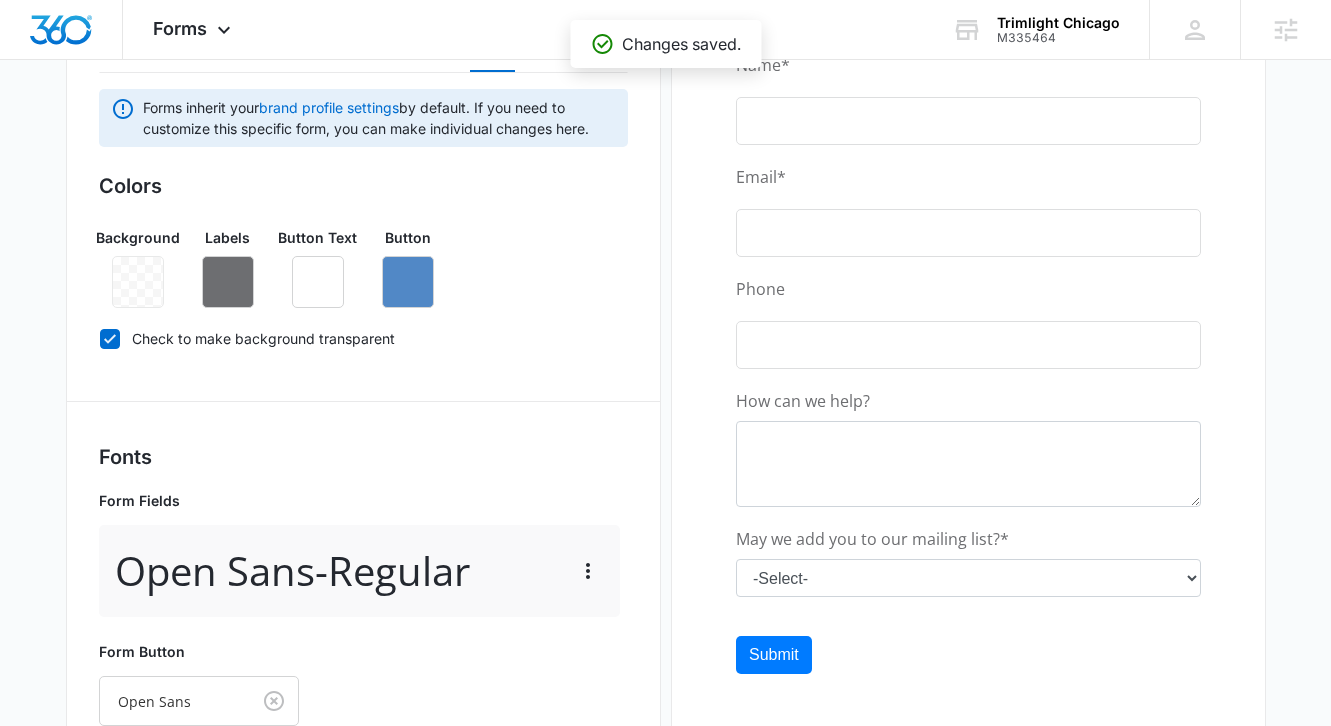 scroll, scrollTop: 329, scrollLeft: 0, axis: vertical 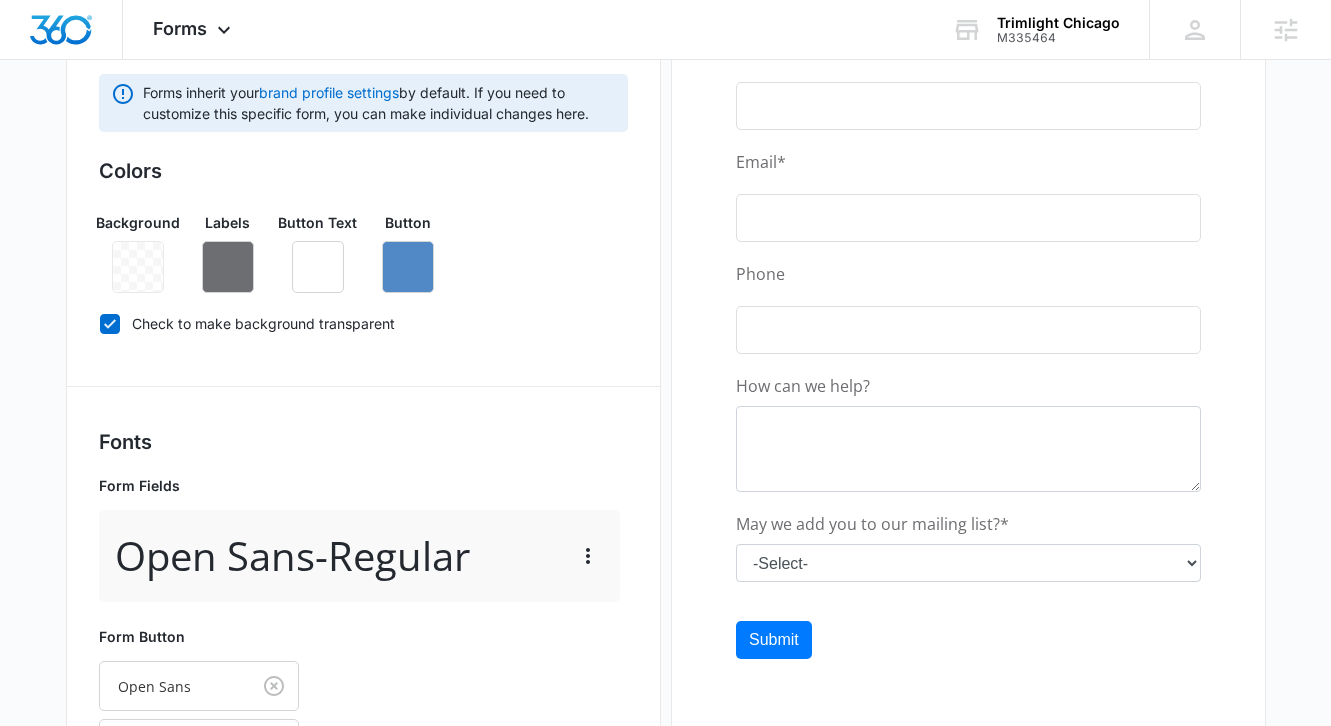 click on "Colors Background Labels Button Text Button Check to make background transparent" at bounding box center (363, 251) 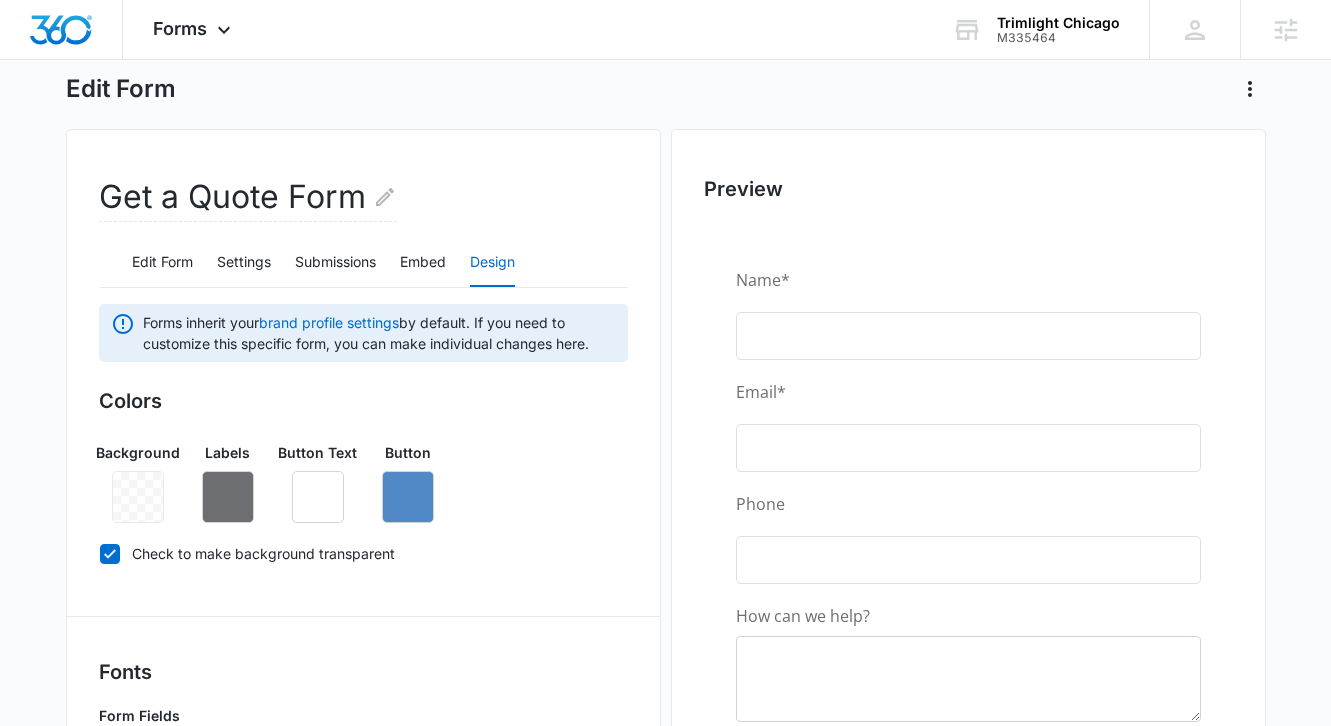 scroll, scrollTop: 103, scrollLeft: 0, axis: vertical 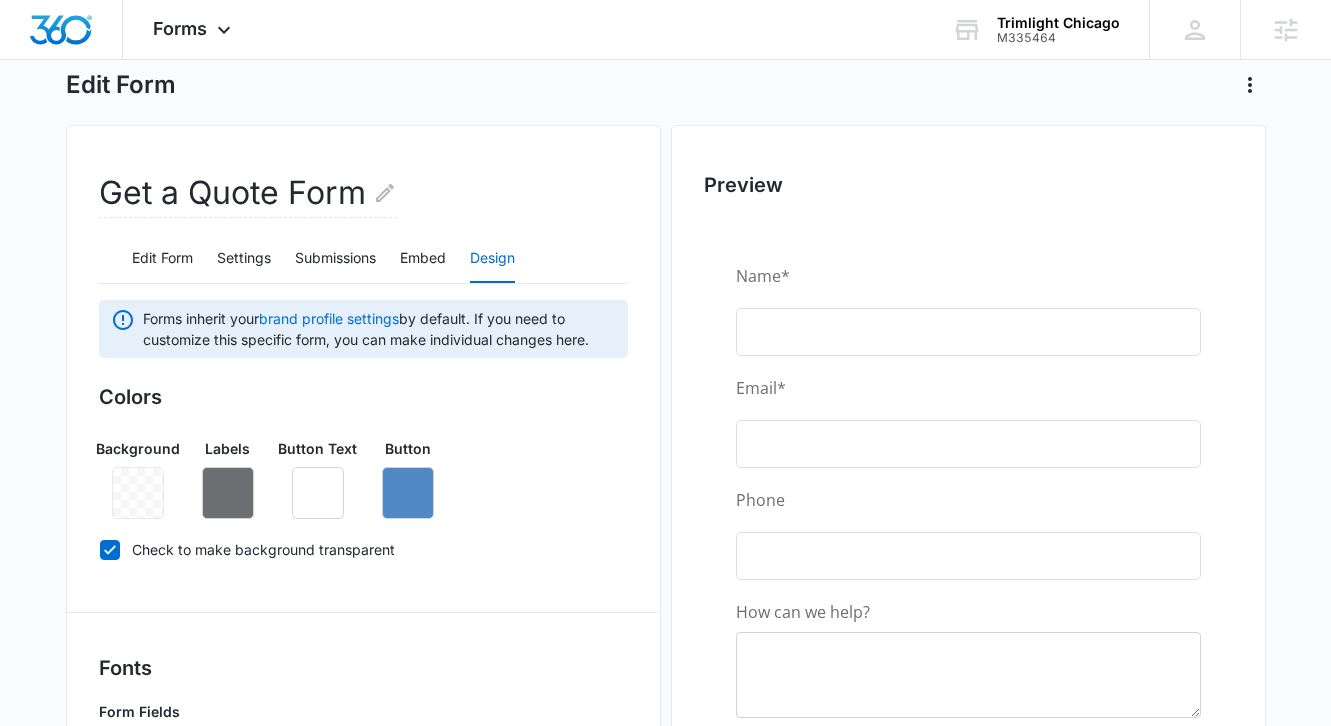 click on "Design" at bounding box center (492, 259) 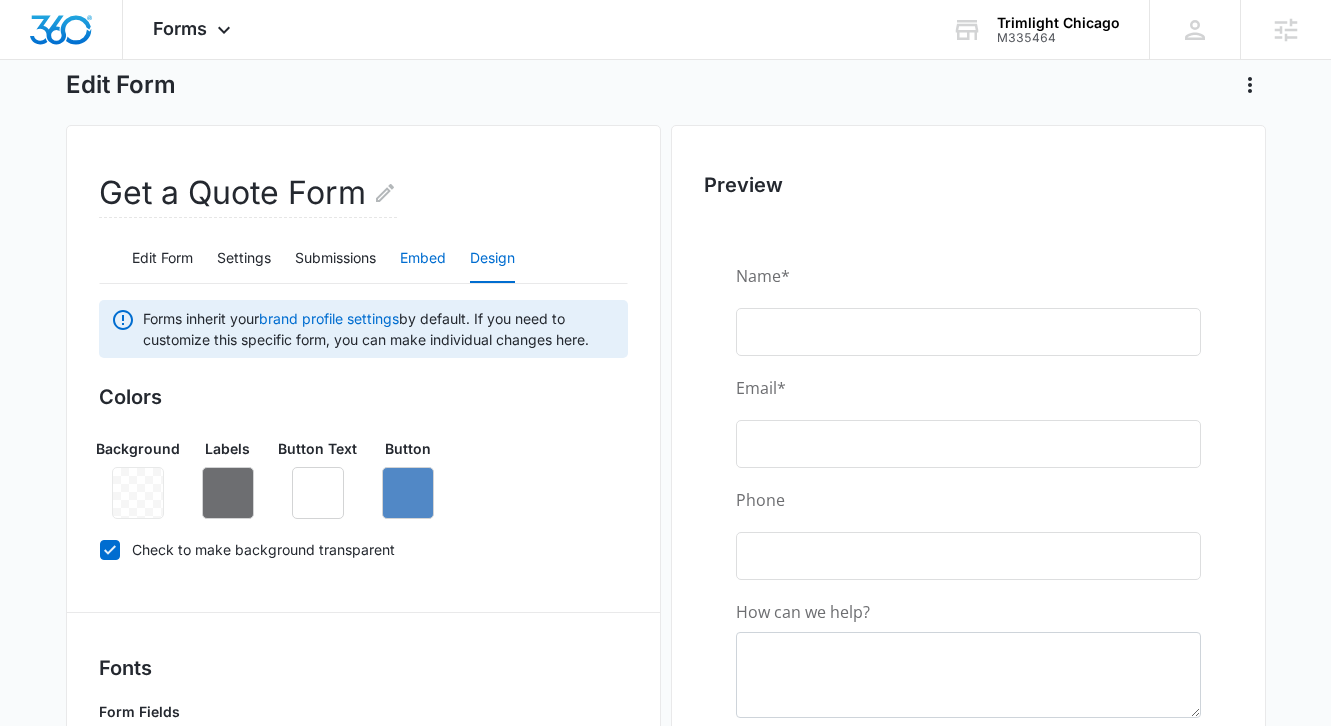 click on "Embed" at bounding box center (423, 259) 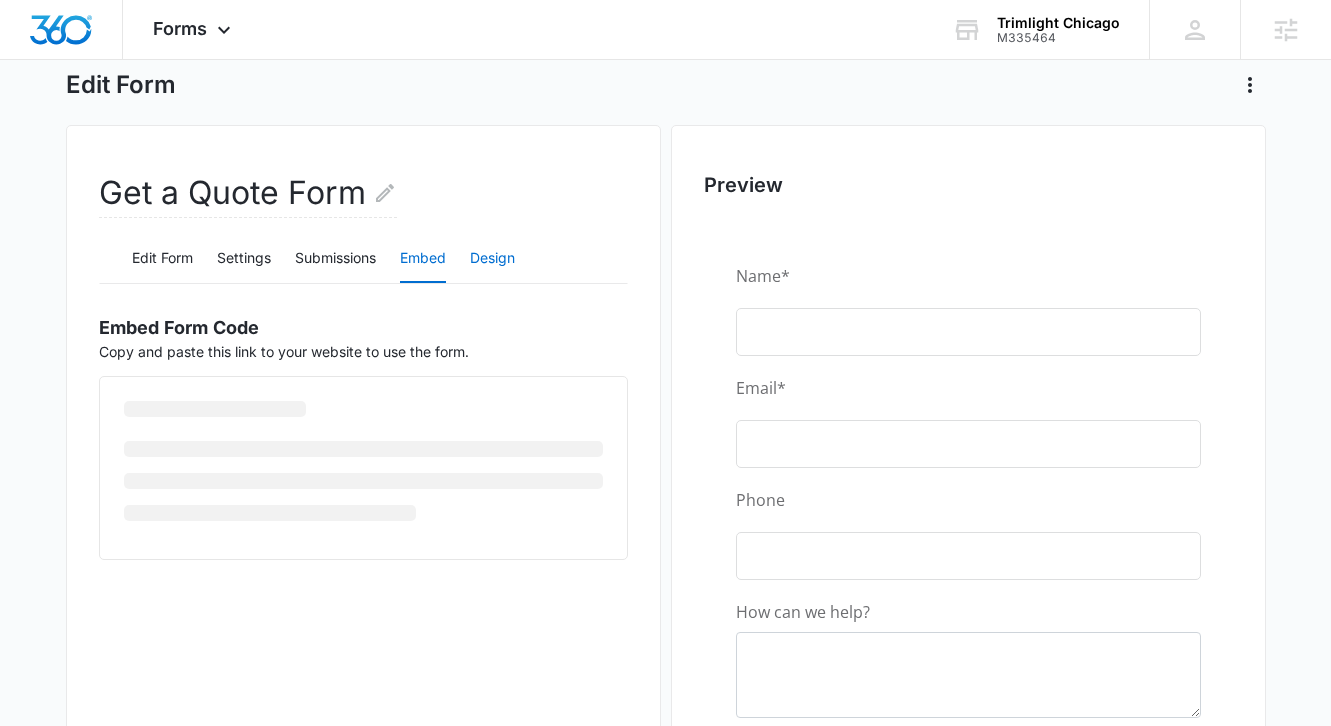 click on "Design" at bounding box center (492, 259) 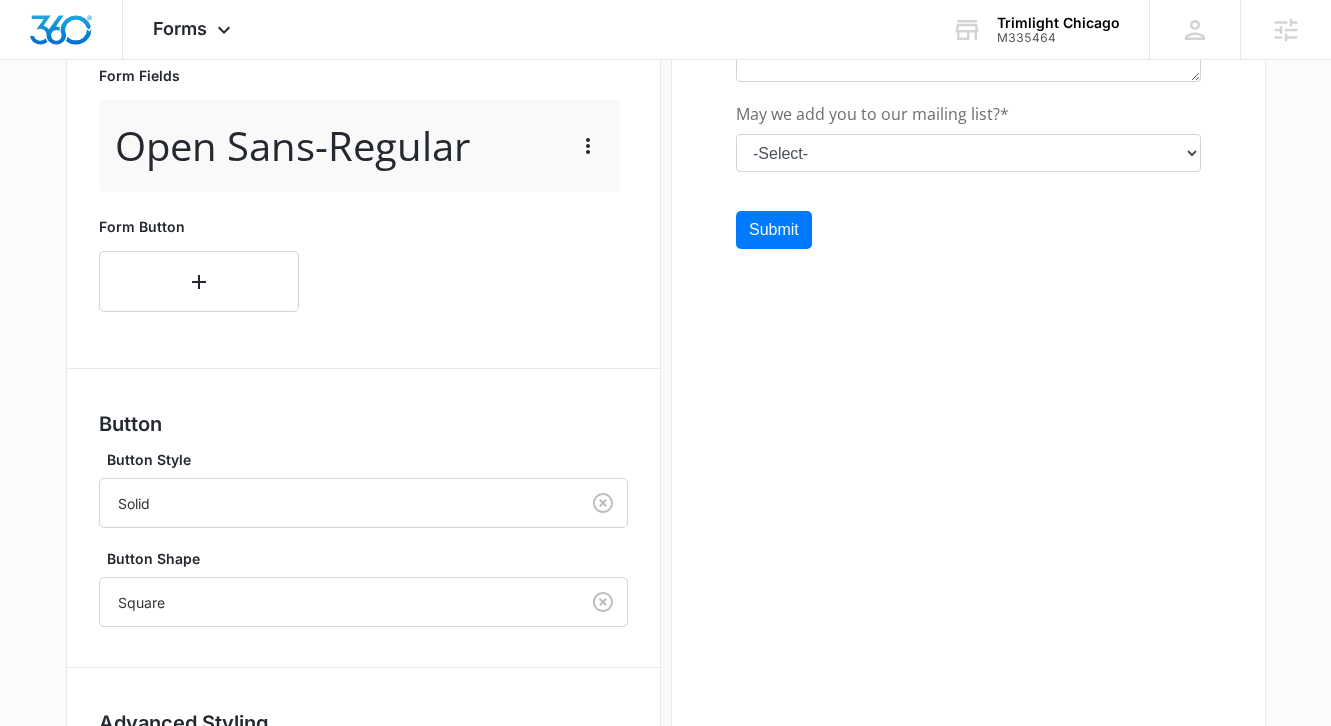 scroll, scrollTop: 927, scrollLeft: 0, axis: vertical 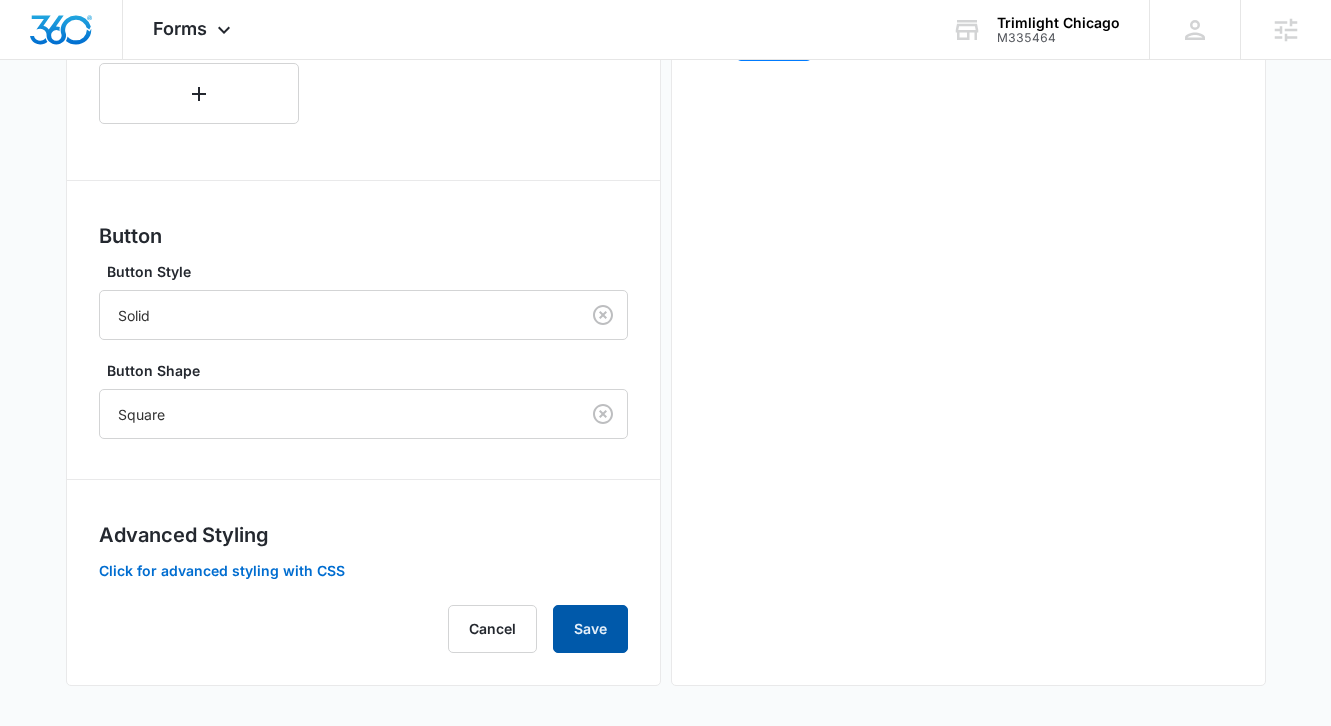 click on "Save" at bounding box center (590, 629) 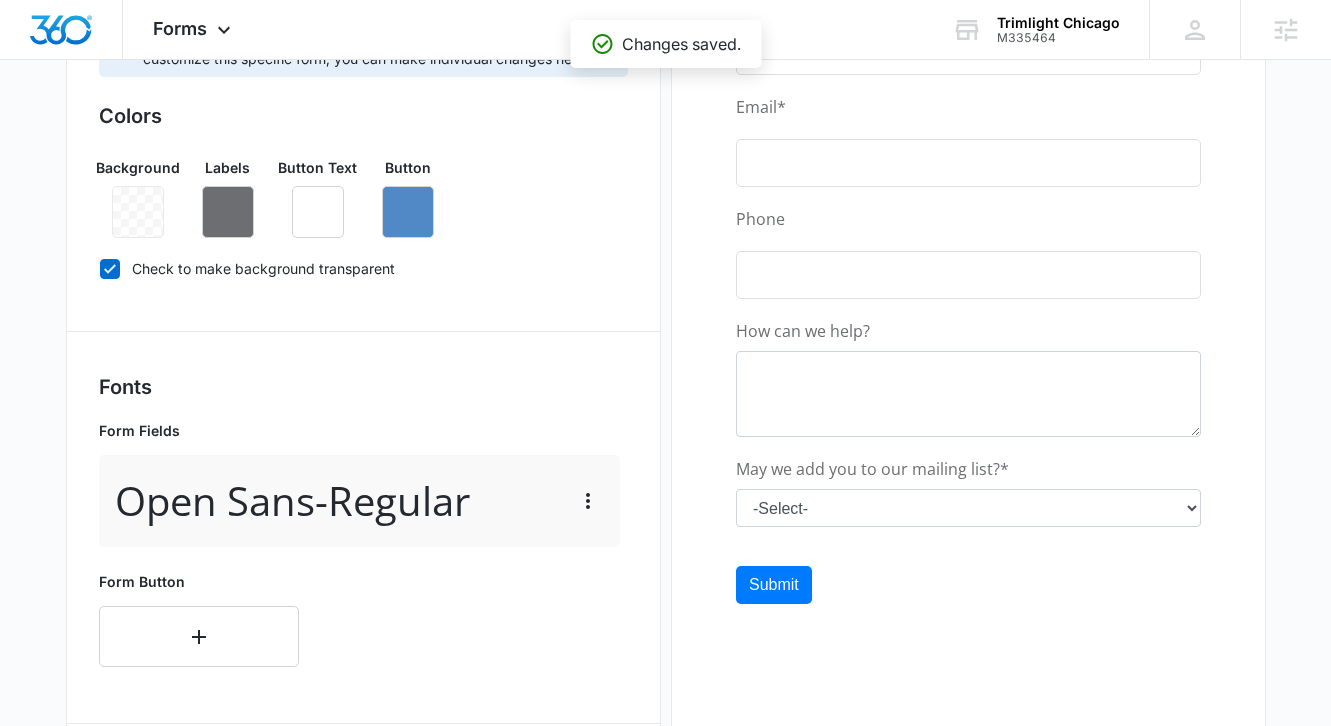 scroll, scrollTop: 385, scrollLeft: 0, axis: vertical 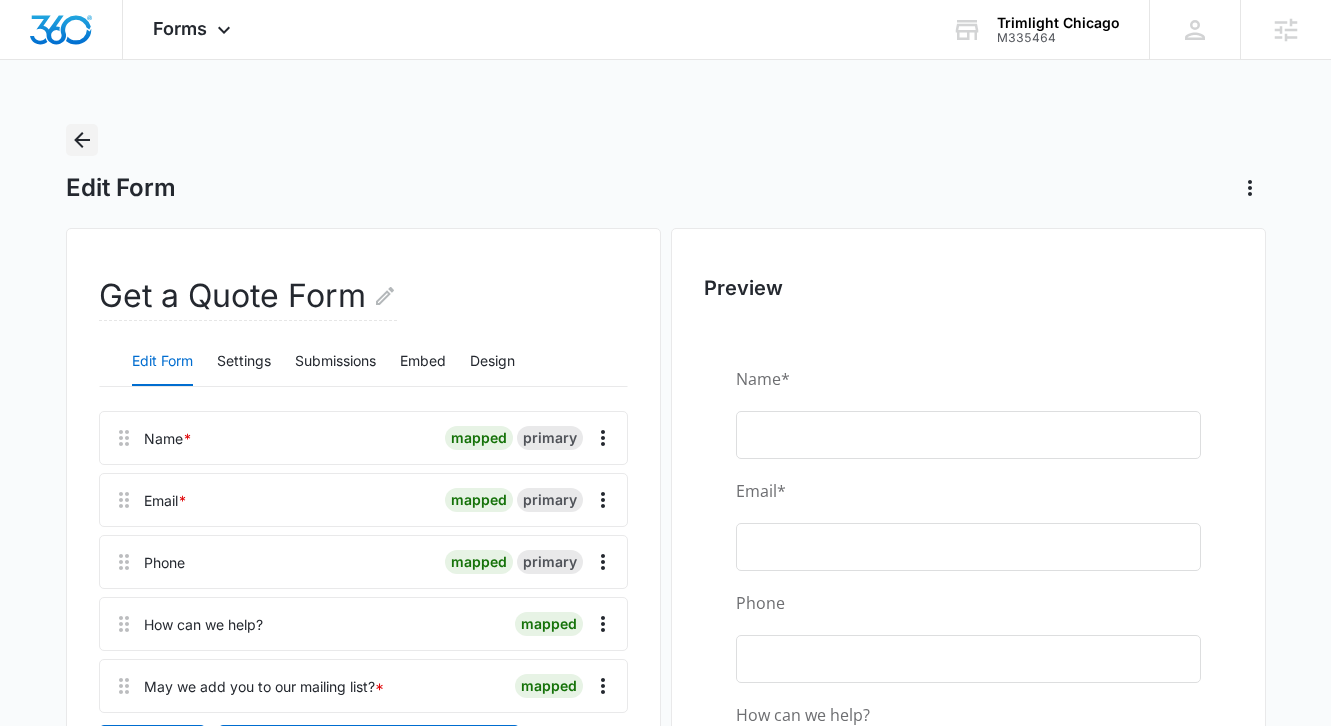 click 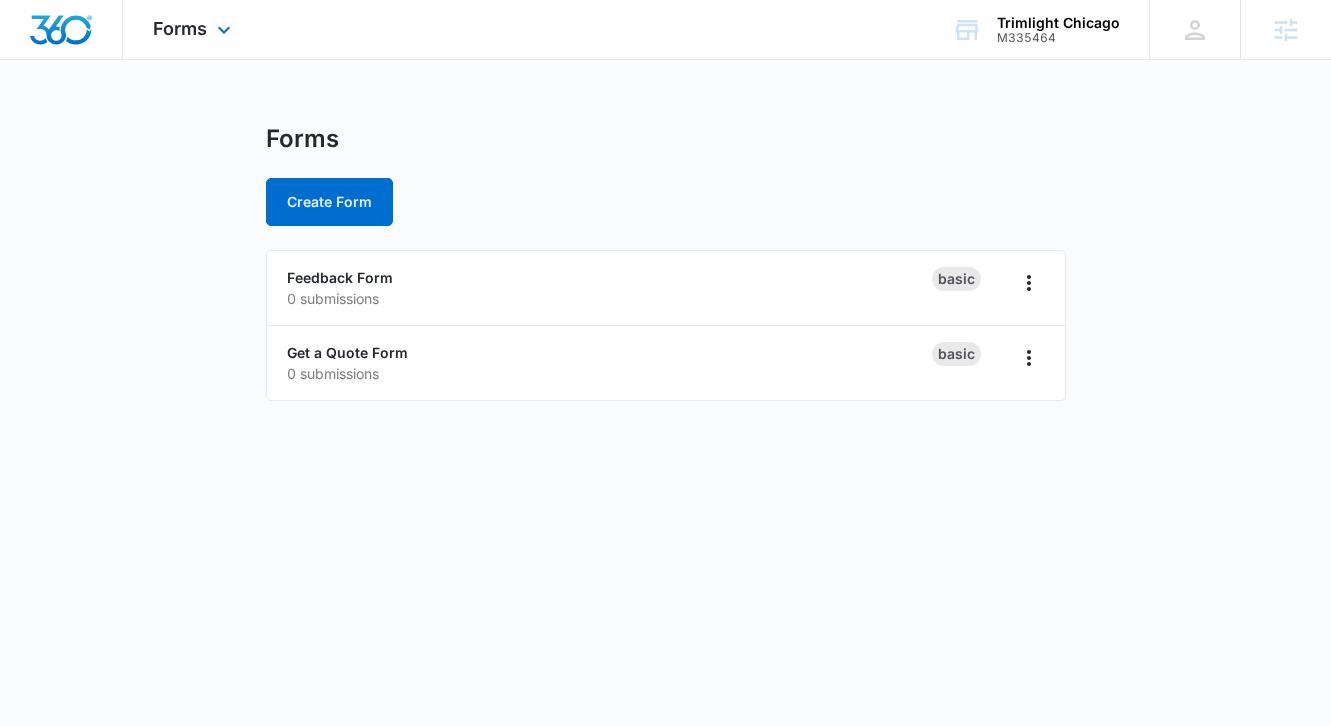 click on "Forms Apps Reputation Forms CRM Email Social Content Ads Intelligence Files Brand Settings" at bounding box center [194, 29] 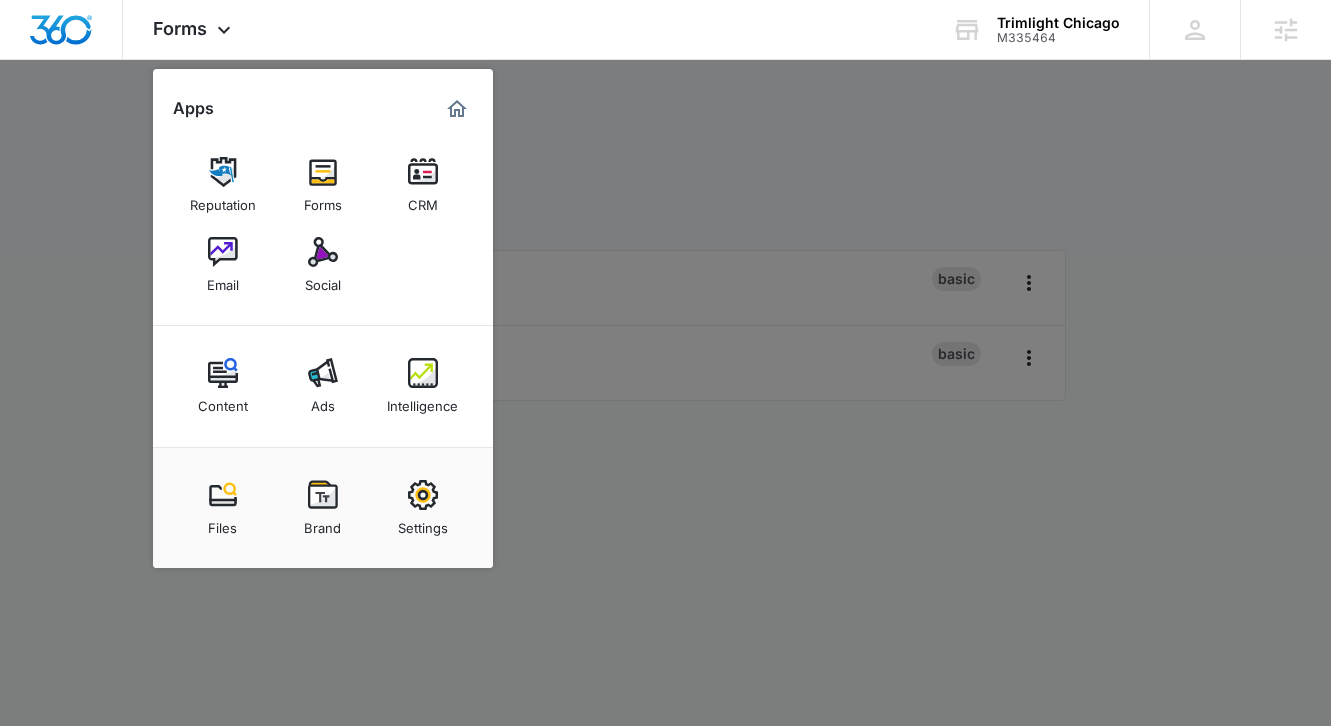 click at bounding box center [665, 363] 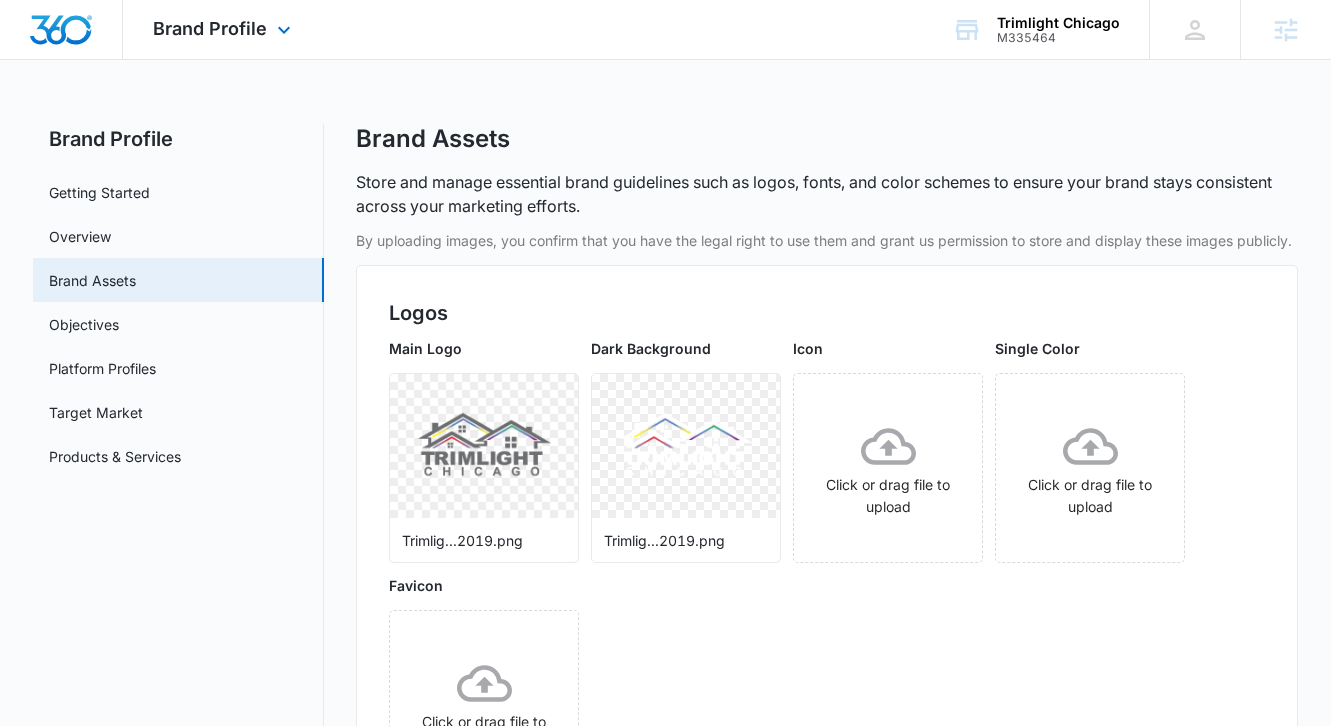 scroll, scrollTop: 1, scrollLeft: 0, axis: vertical 